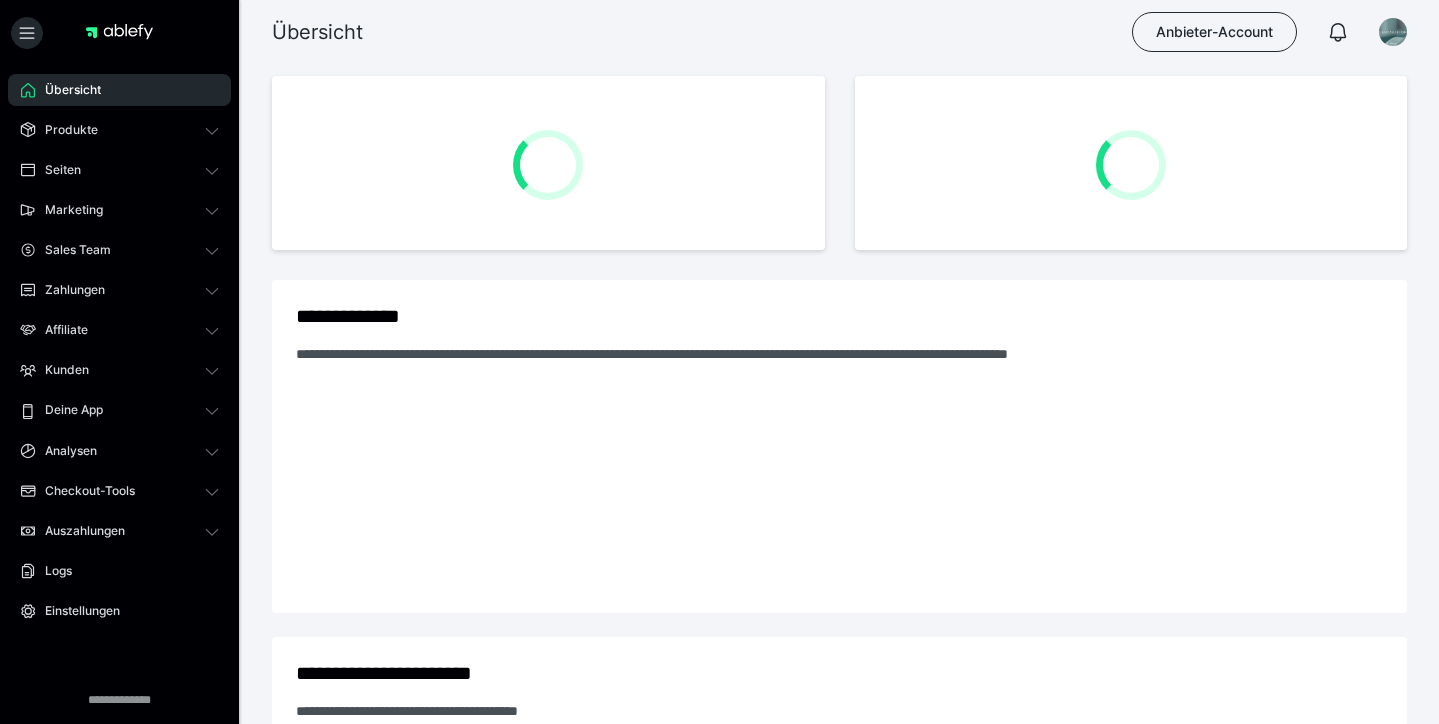 scroll, scrollTop: 0, scrollLeft: 0, axis: both 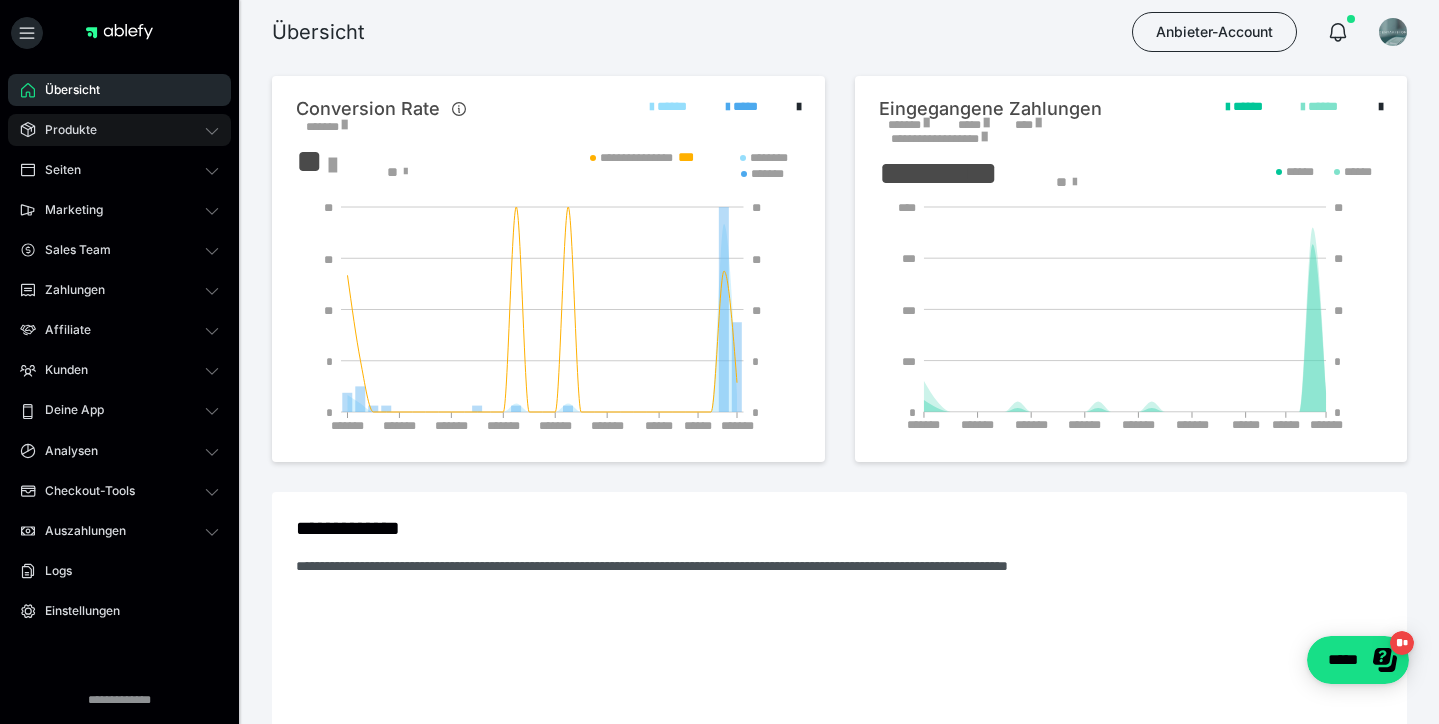 click 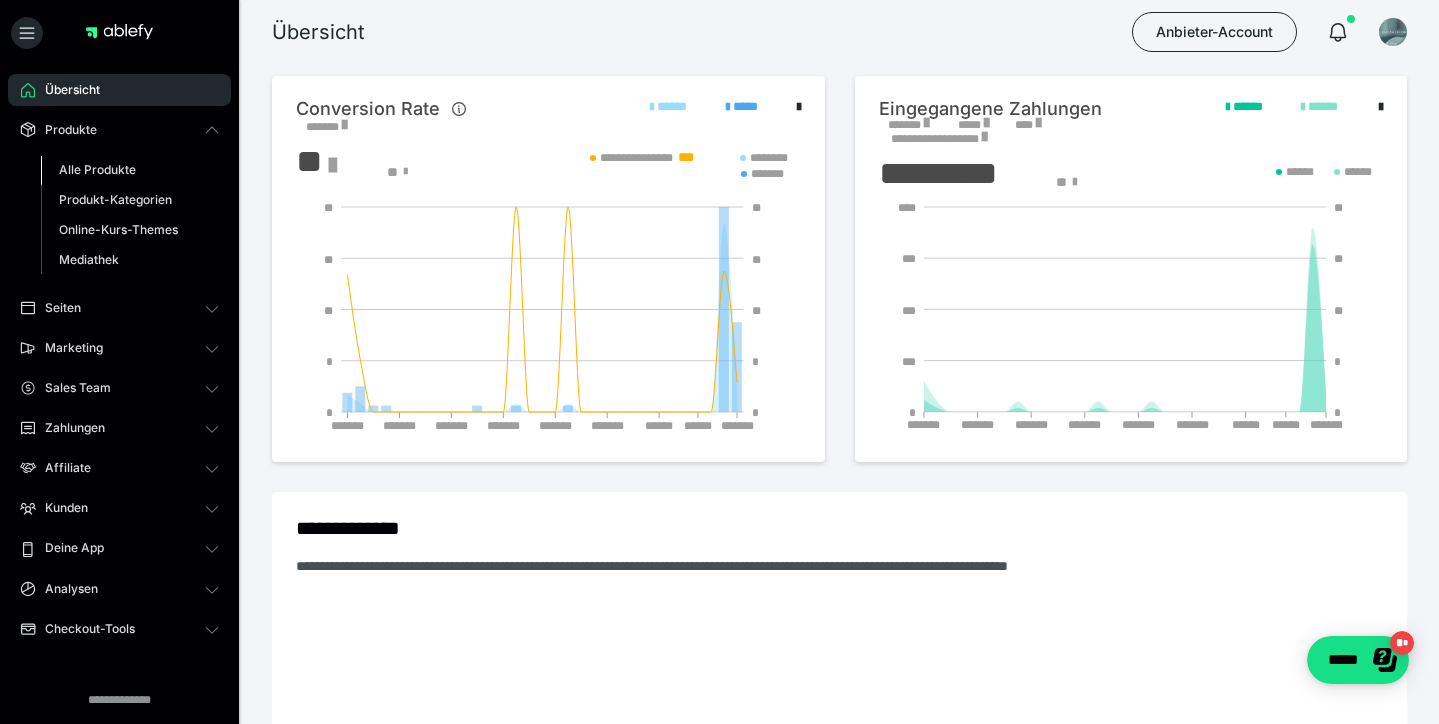 click on "Alle Produkte" at bounding box center (97, 169) 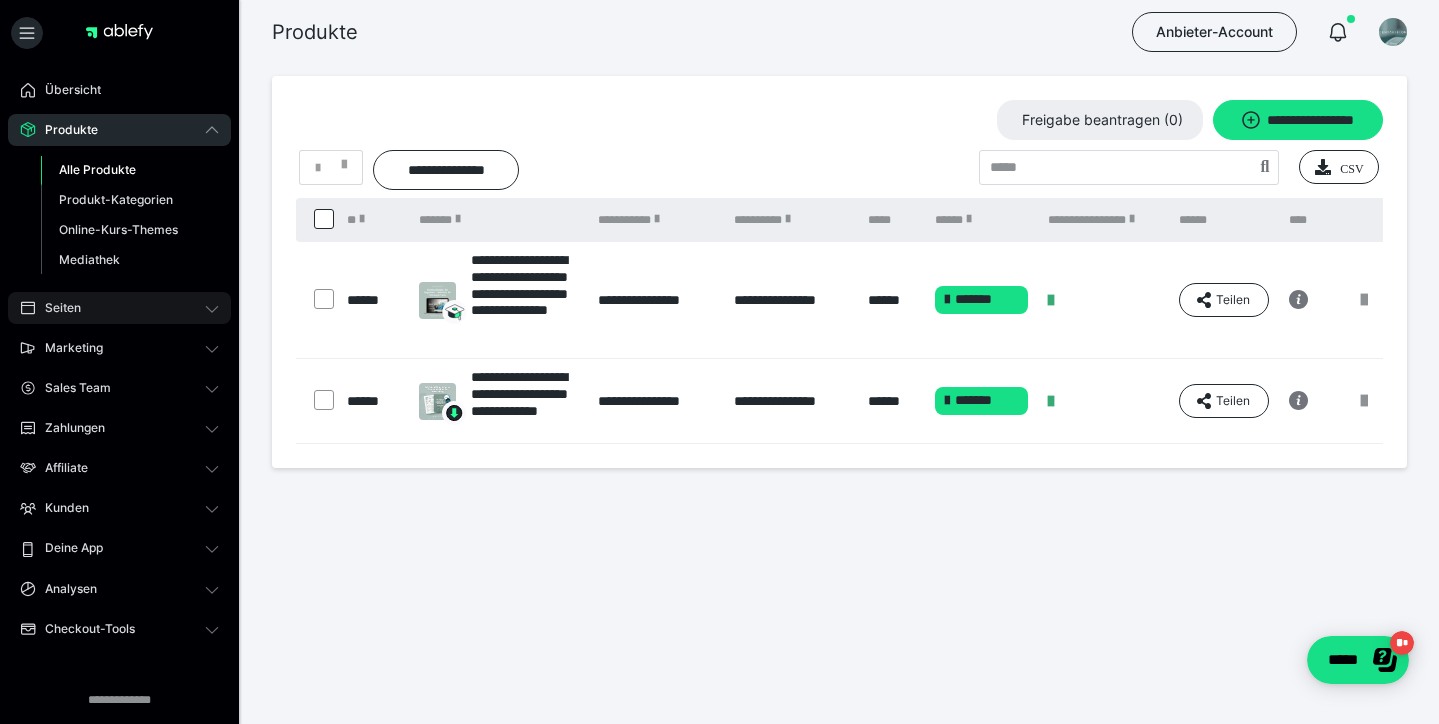 click on "Seiten" at bounding box center (119, 308) 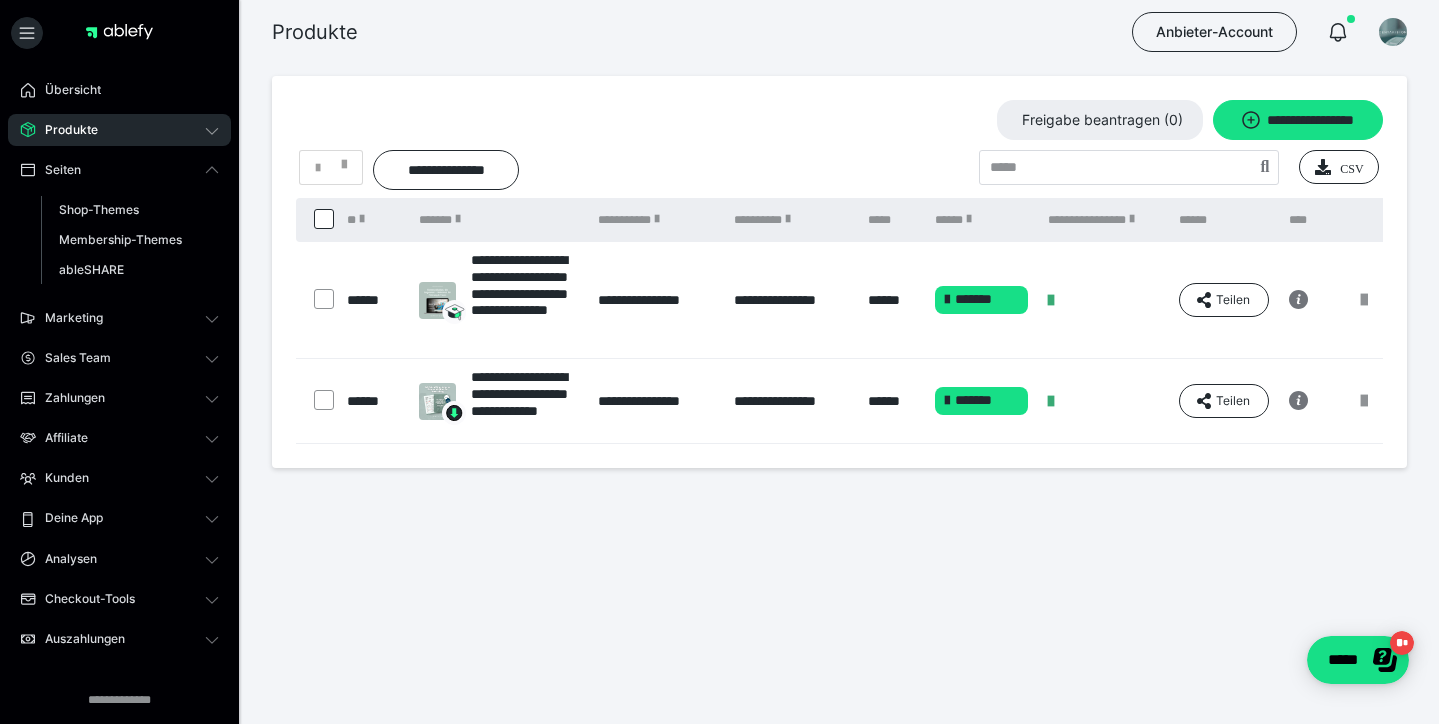 click on "Produkte" at bounding box center [119, 130] 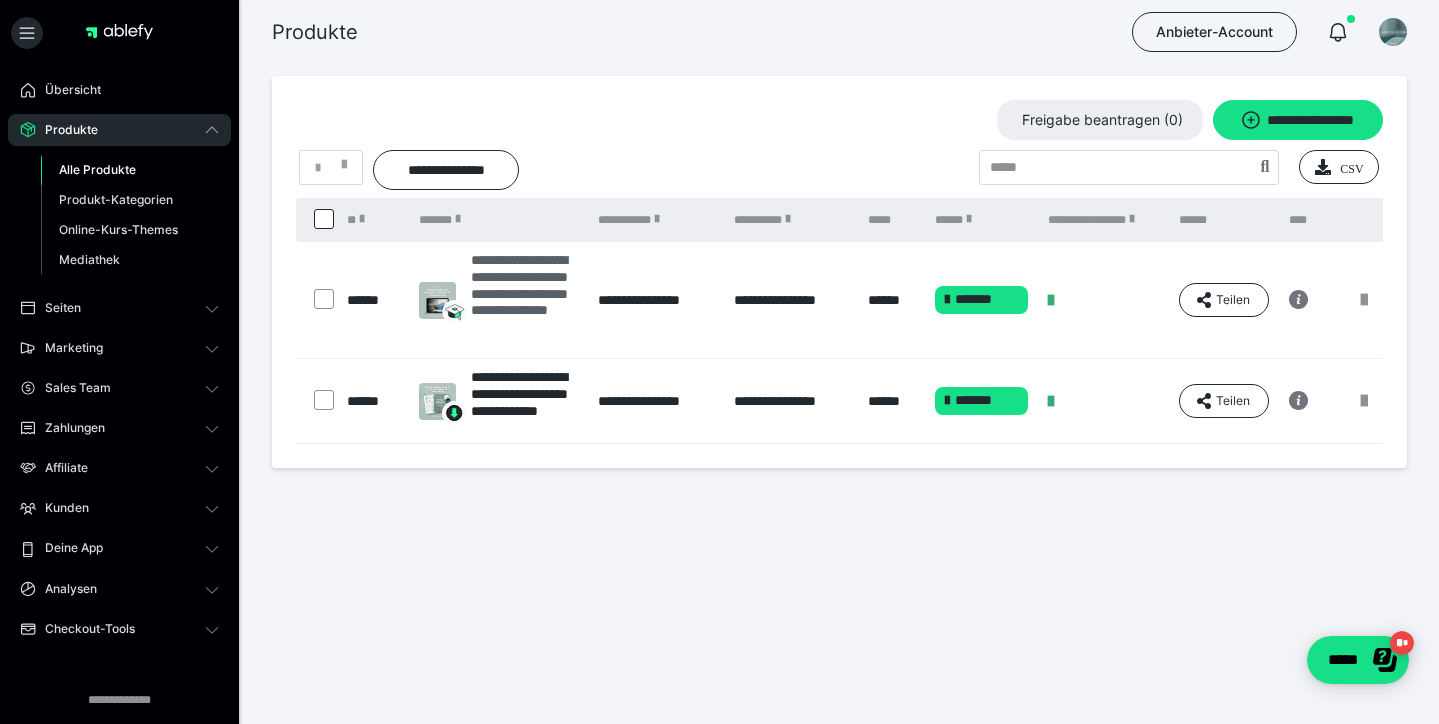 click on "**********" at bounding box center (524, 300) 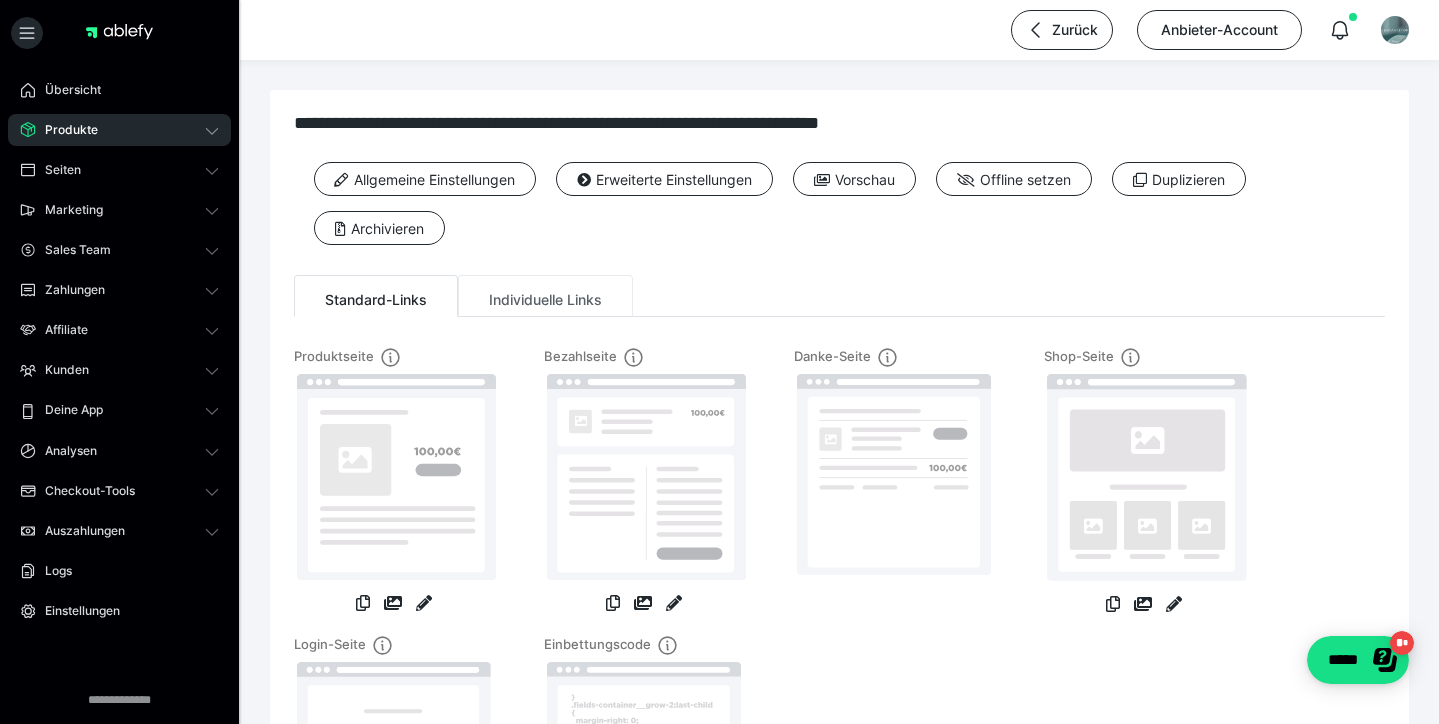 click on "Individuelle Links" at bounding box center (545, 296) 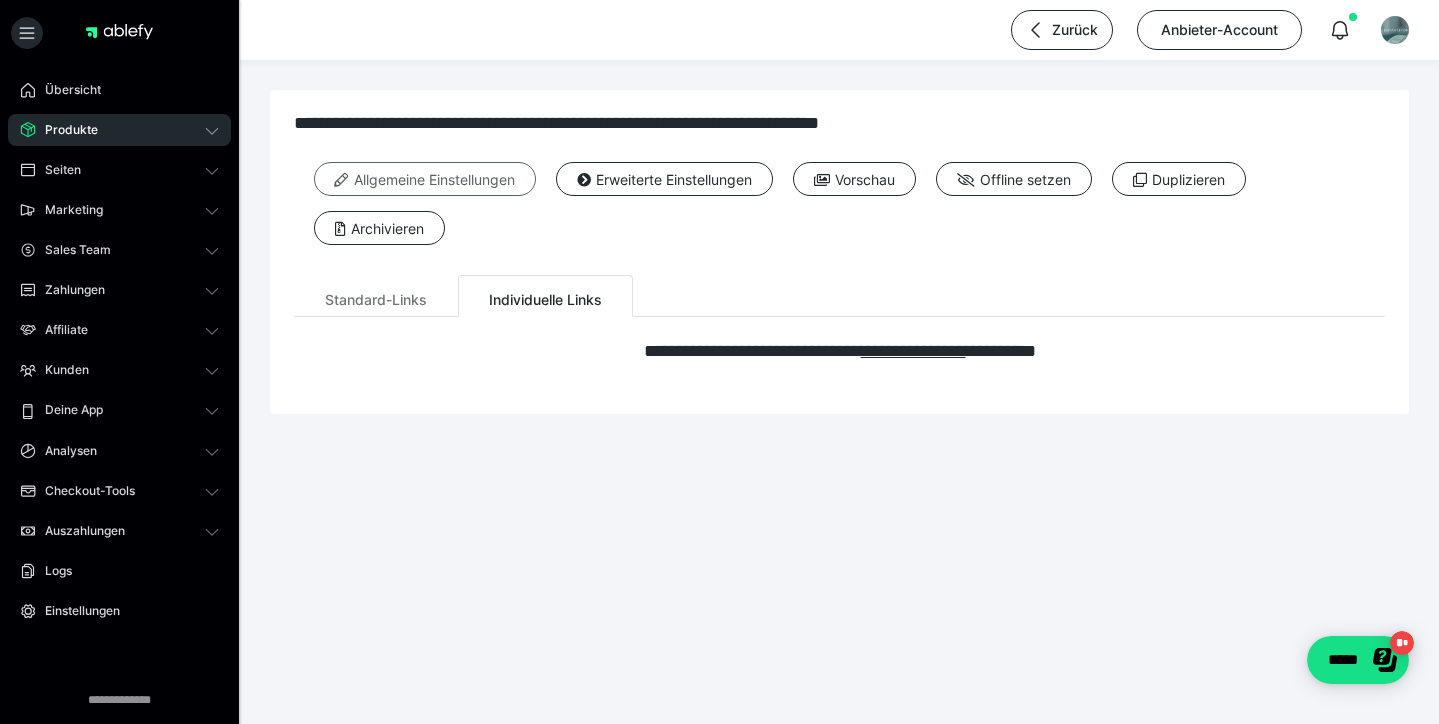click on "Allgemeine Einstellungen" at bounding box center (425, 179) 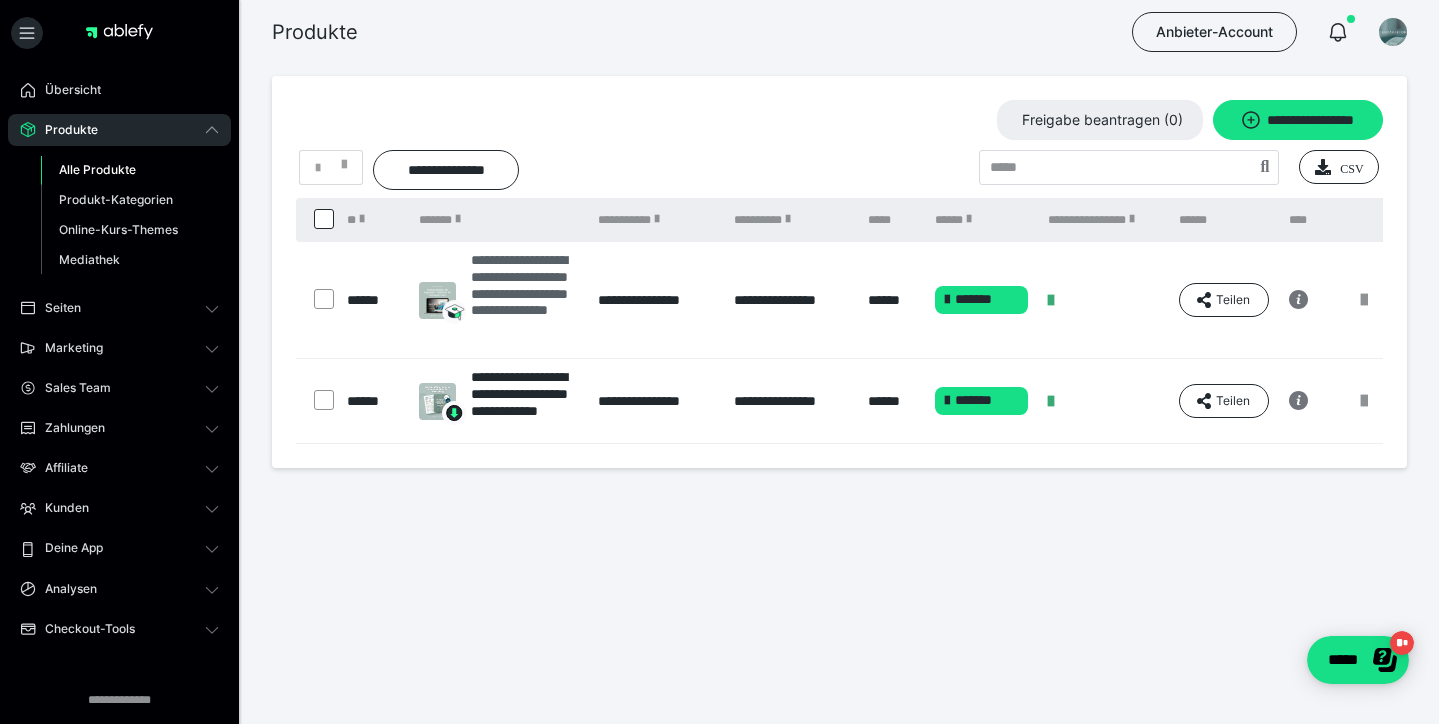 click on "**********" at bounding box center [524, 300] 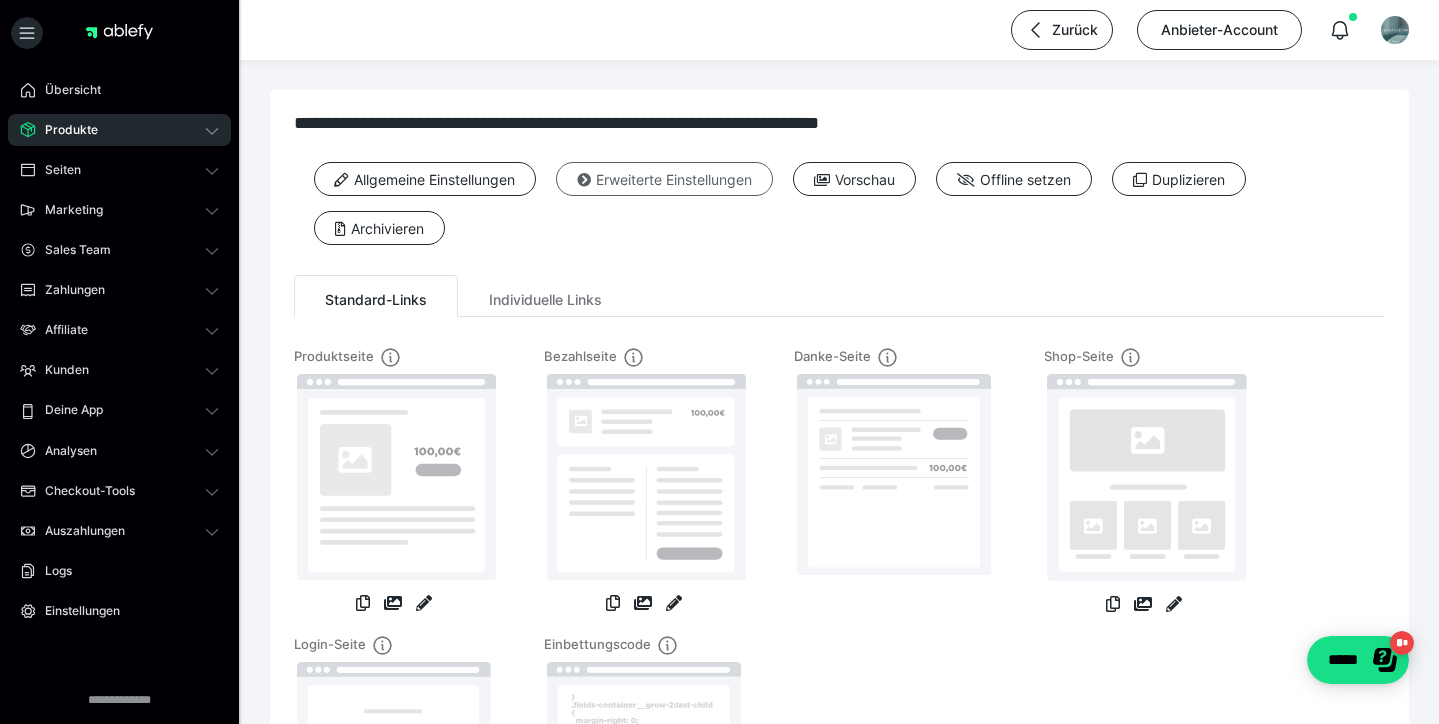 click on "Erweiterte Einstellungen" at bounding box center (664, 179) 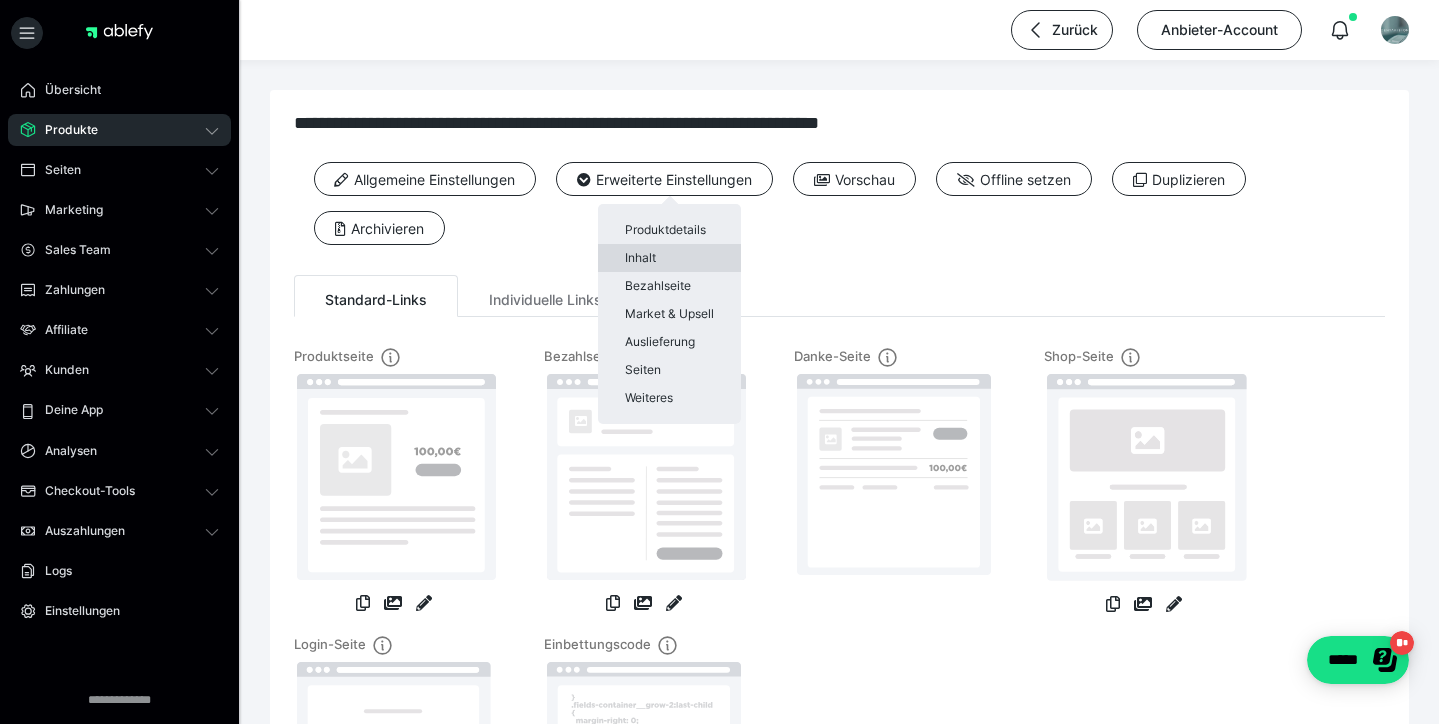 click on "Inhalt" at bounding box center [669, 258] 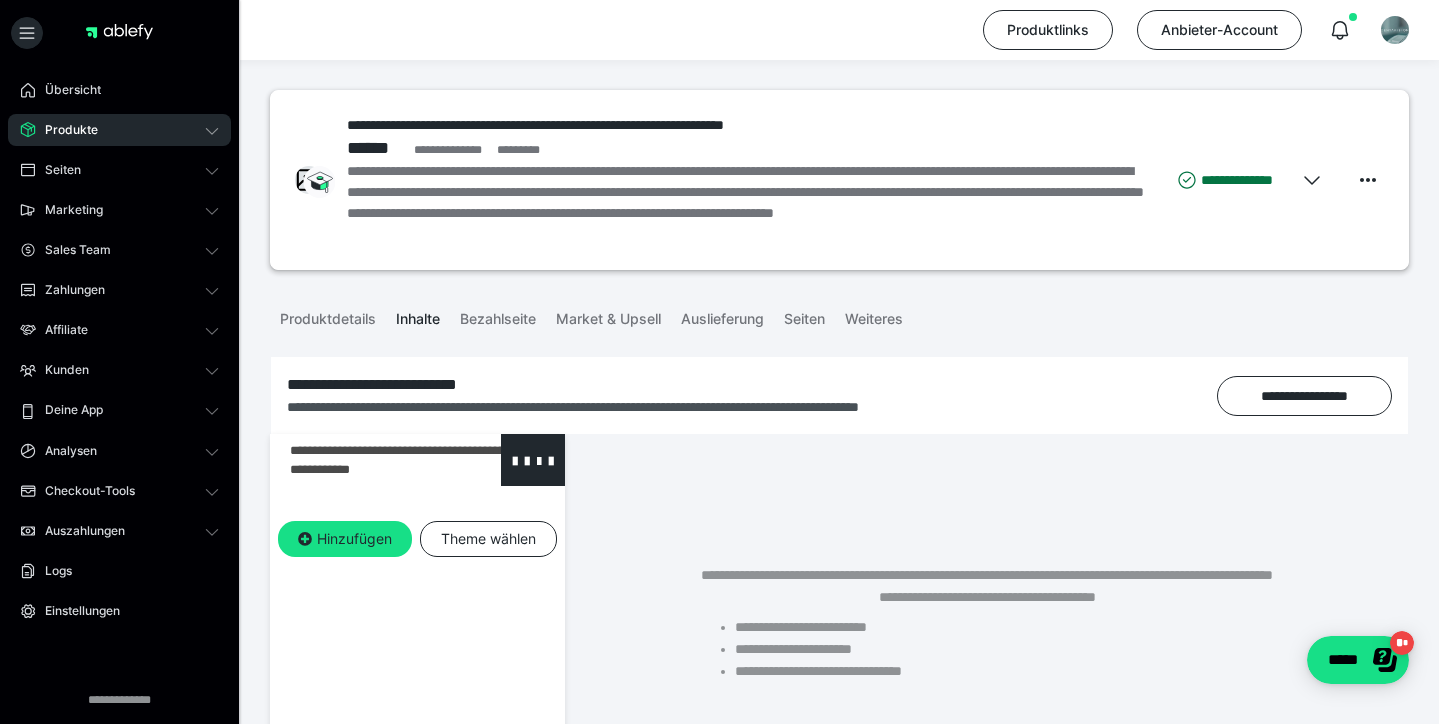 click at bounding box center [365, 460] 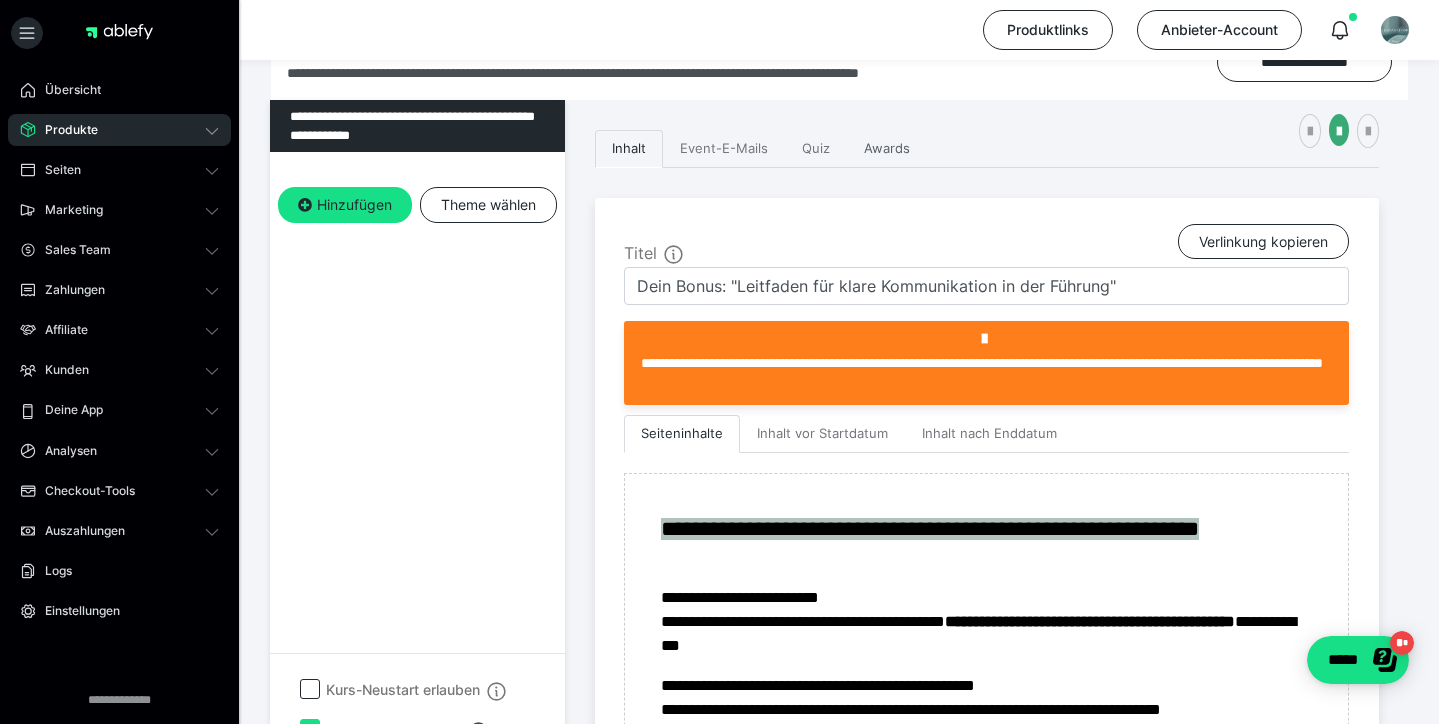 scroll, scrollTop: 350, scrollLeft: 0, axis: vertical 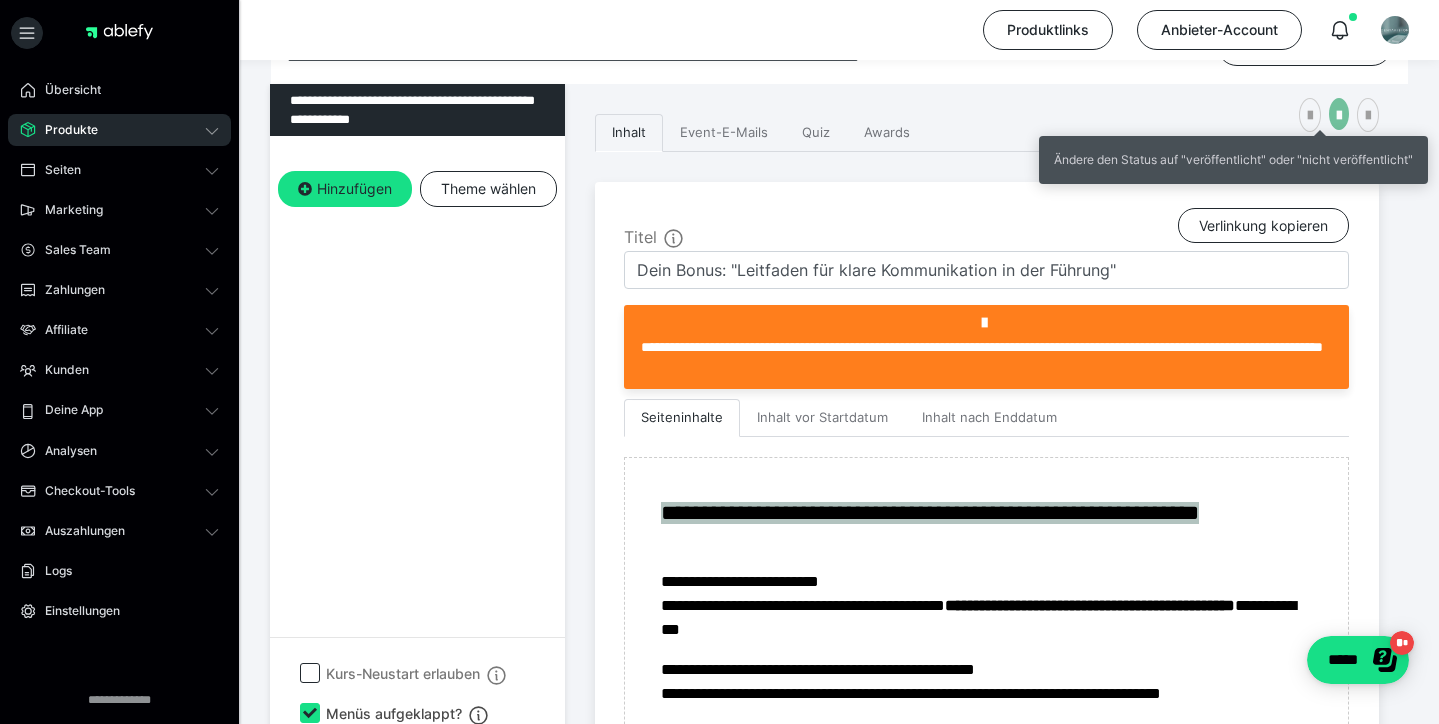 click at bounding box center [1339, 116] 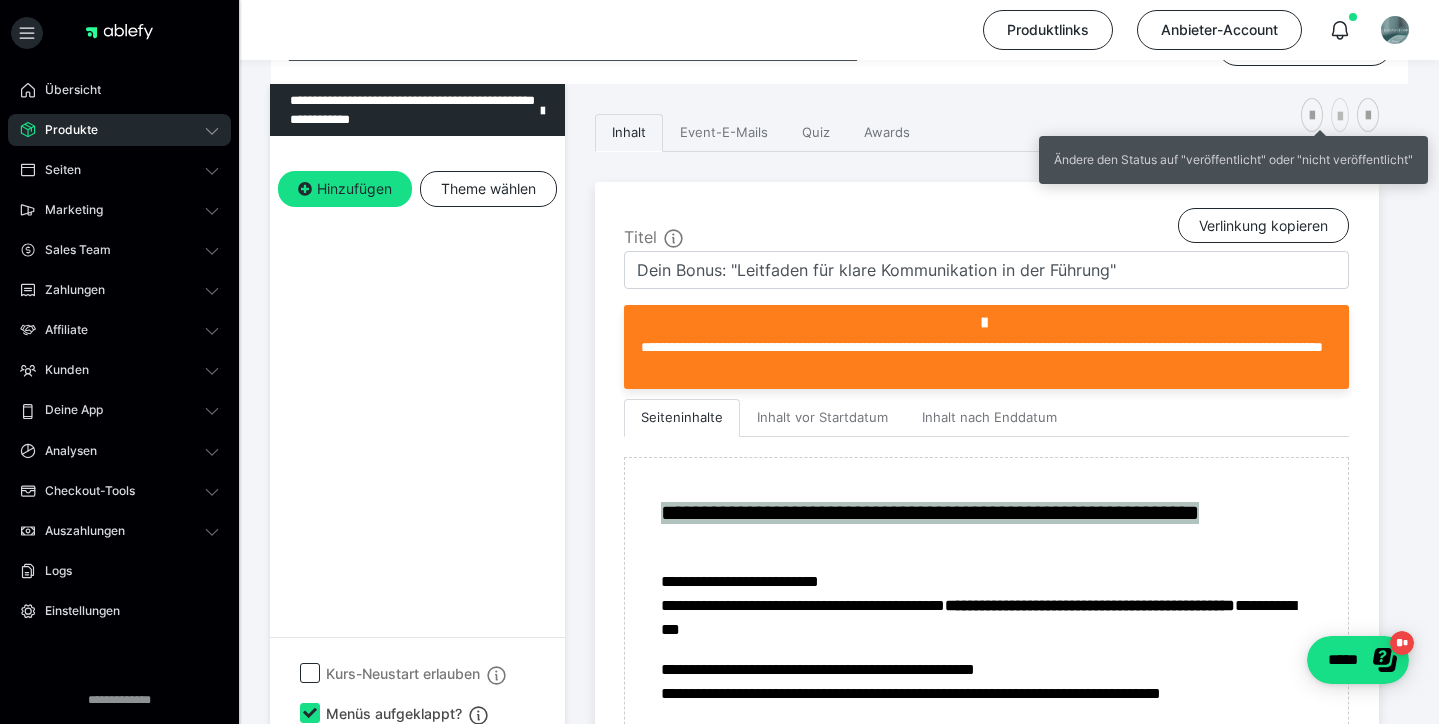 click at bounding box center (1340, 117) 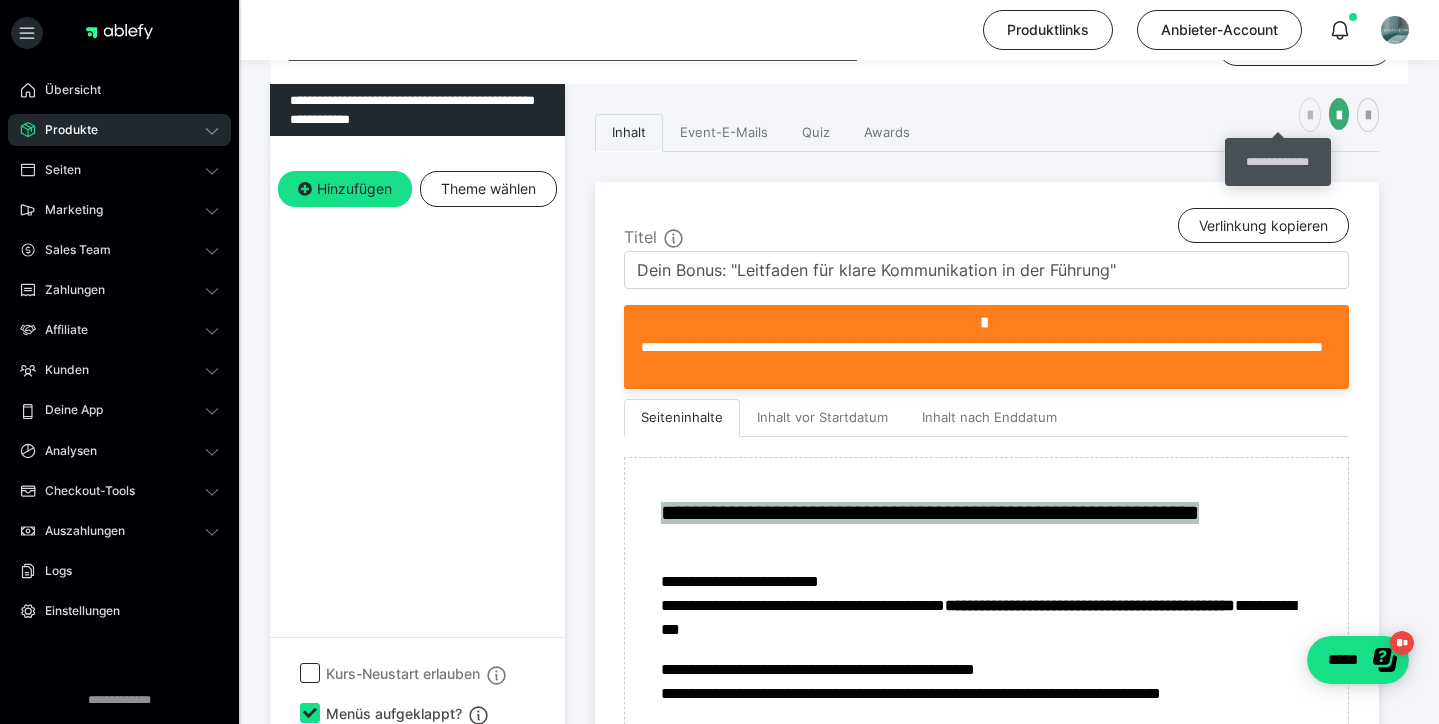 click at bounding box center (1310, 116) 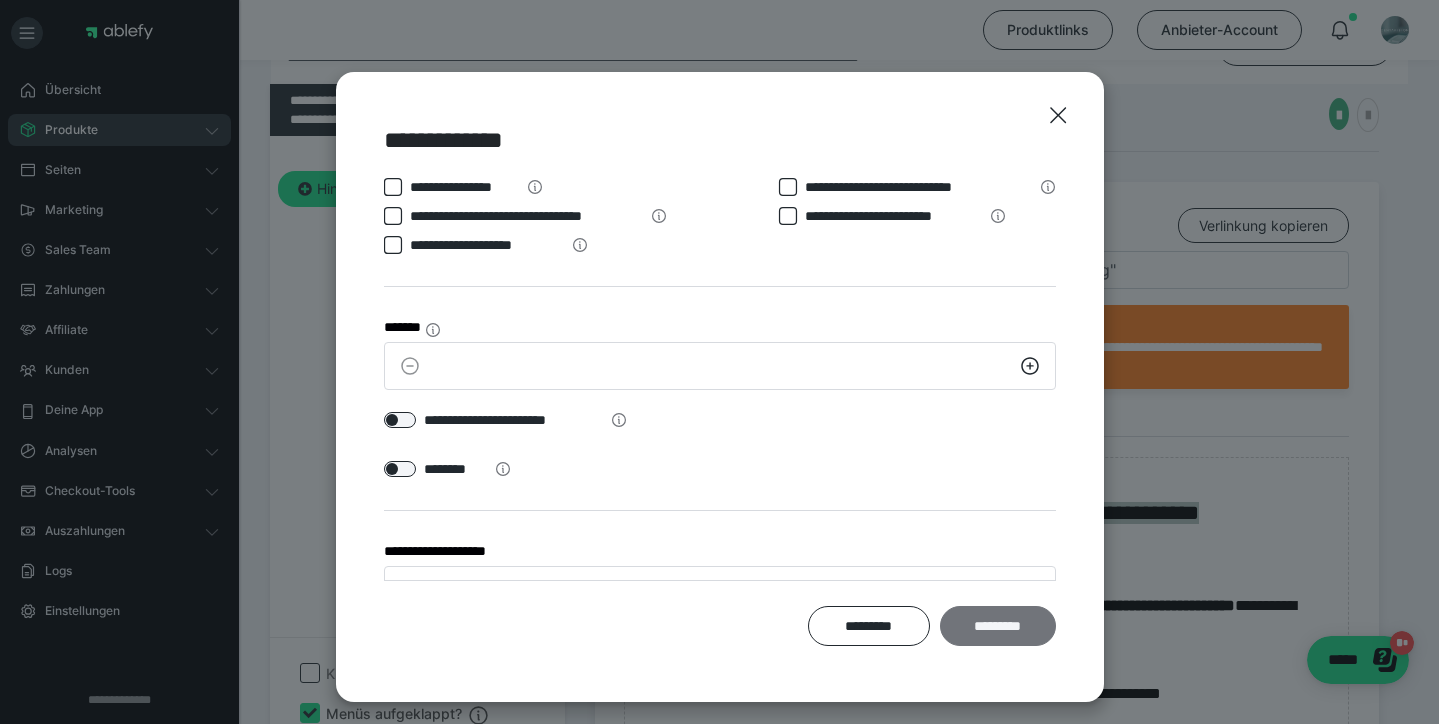 click on "*********" at bounding box center [998, 626] 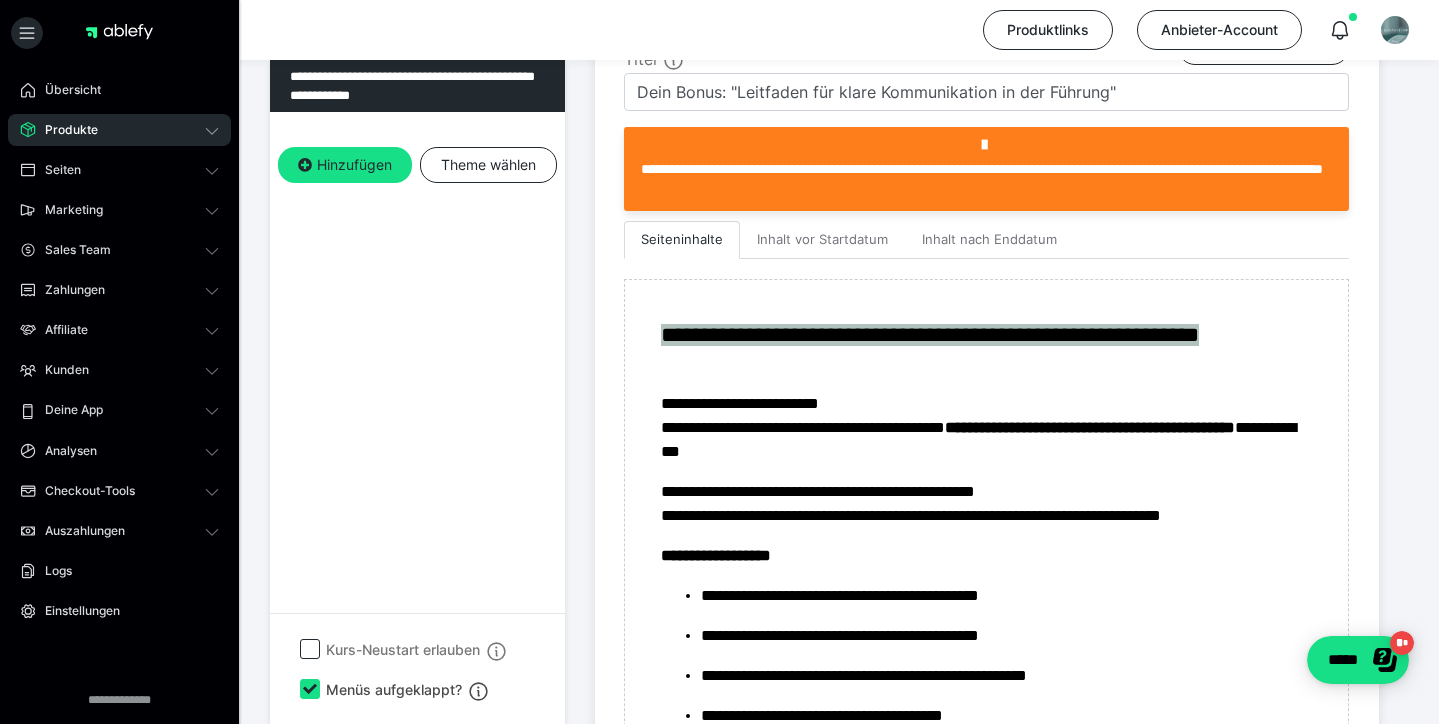 scroll, scrollTop: 587, scrollLeft: 0, axis: vertical 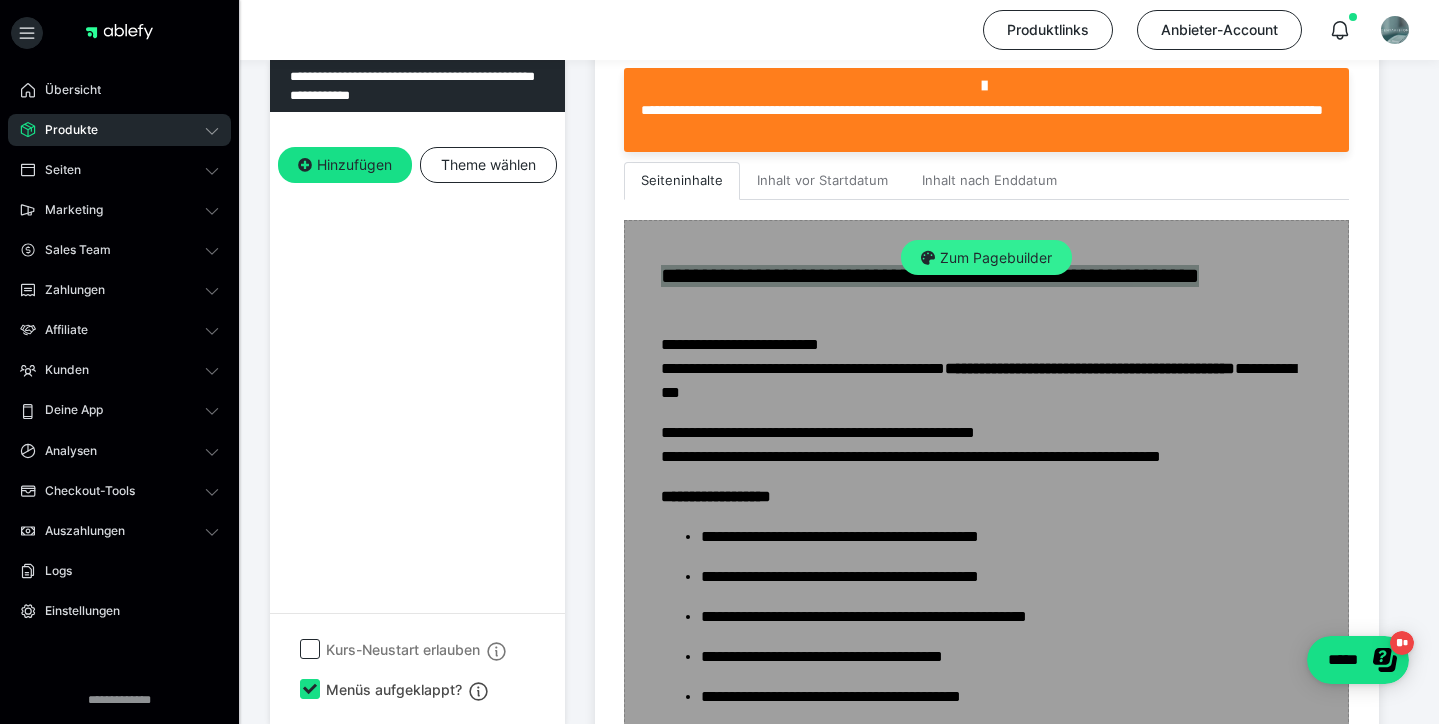 click on "Zum Pagebuilder" at bounding box center [986, 258] 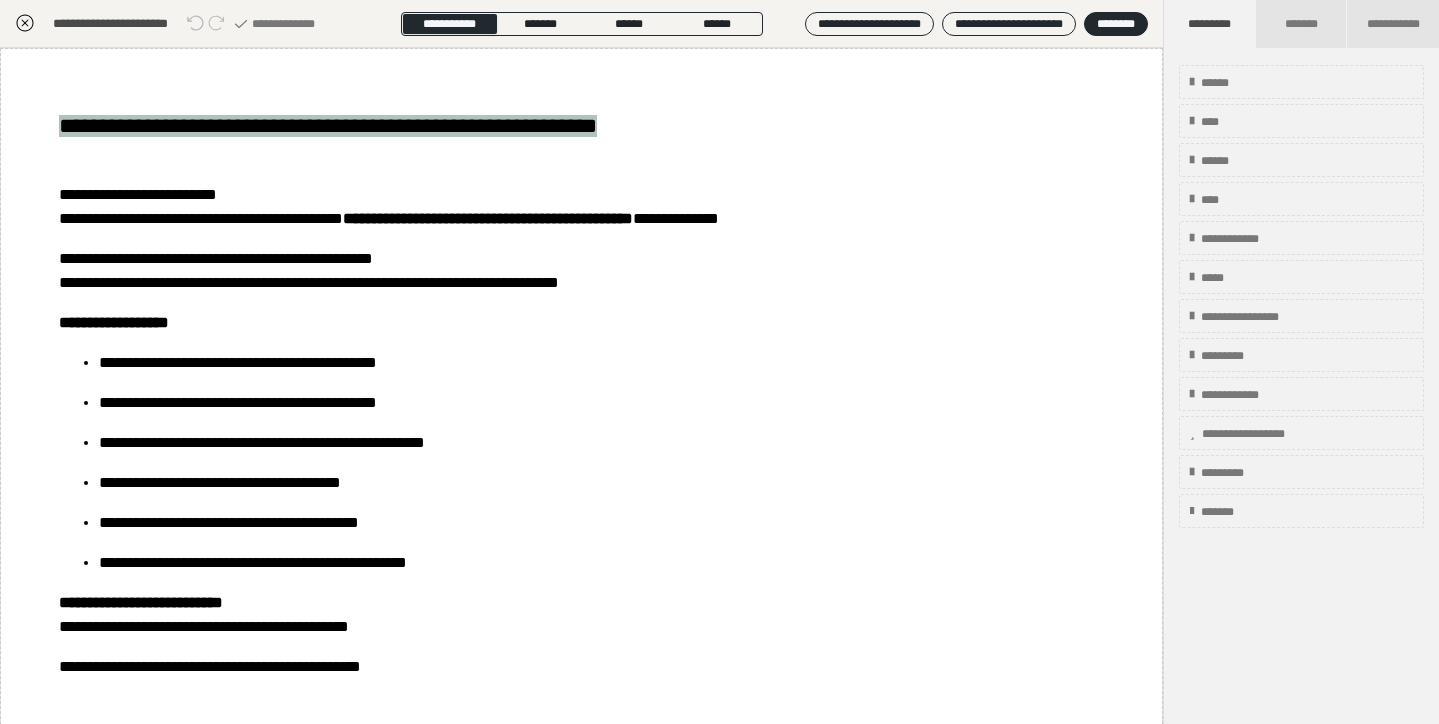 scroll, scrollTop: 374, scrollLeft: 0, axis: vertical 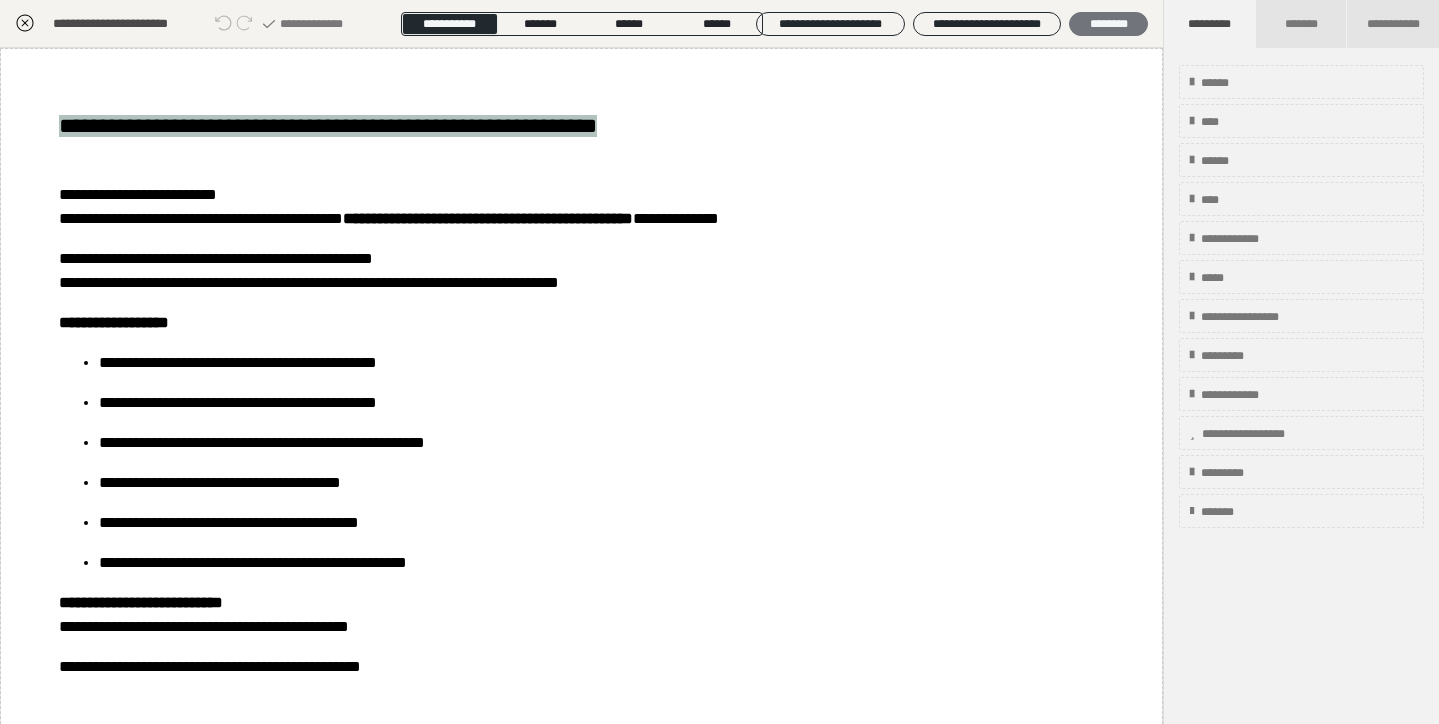 click on "********" at bounding box center (1108, 24) 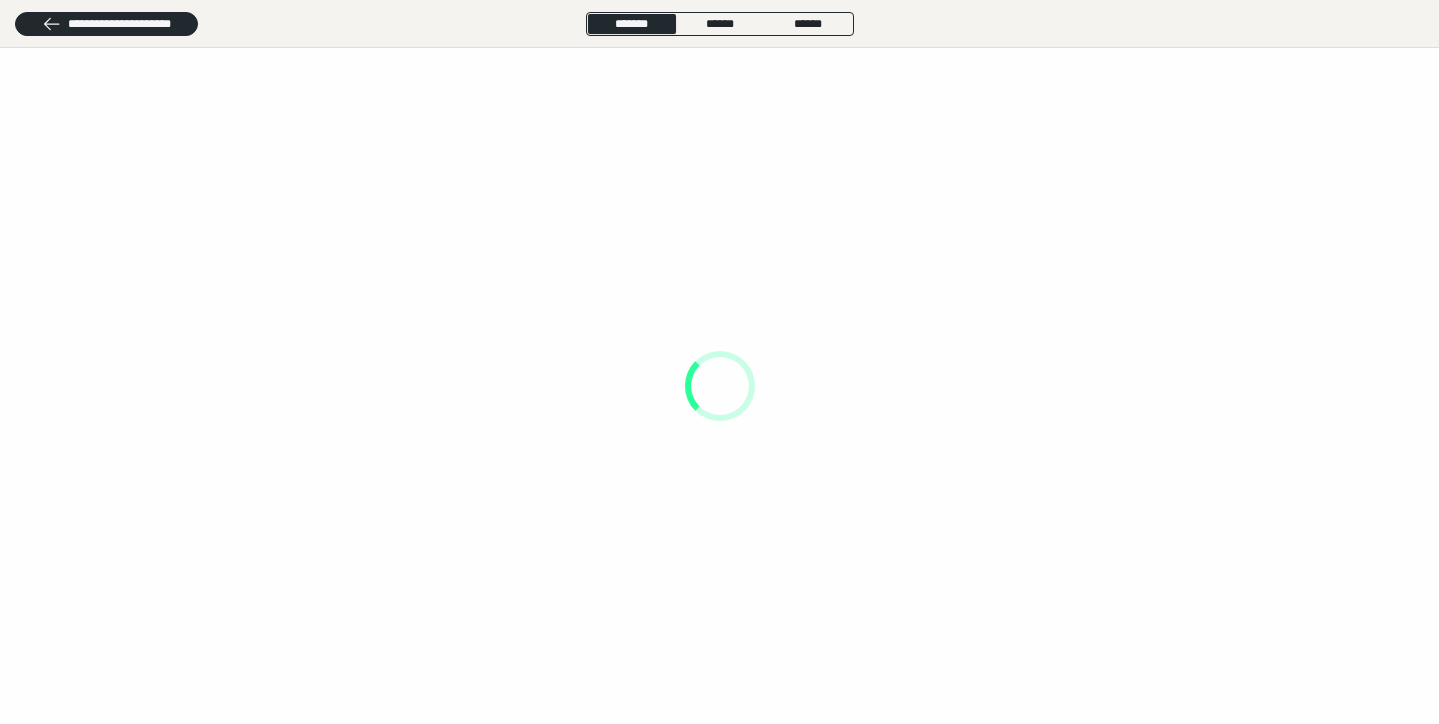 scroll, scrollTop: 0, scrollLeft: 0, axis: both 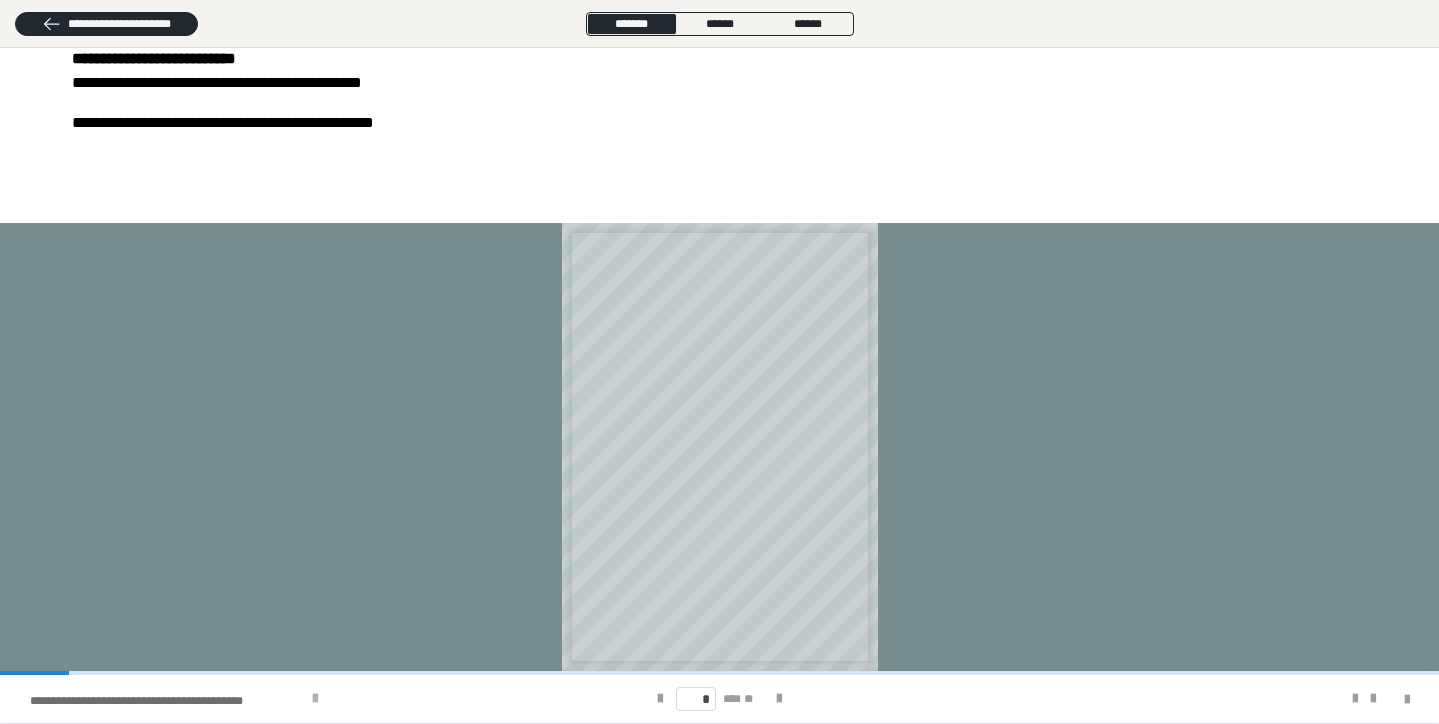 click at bounding box center [315, 699] 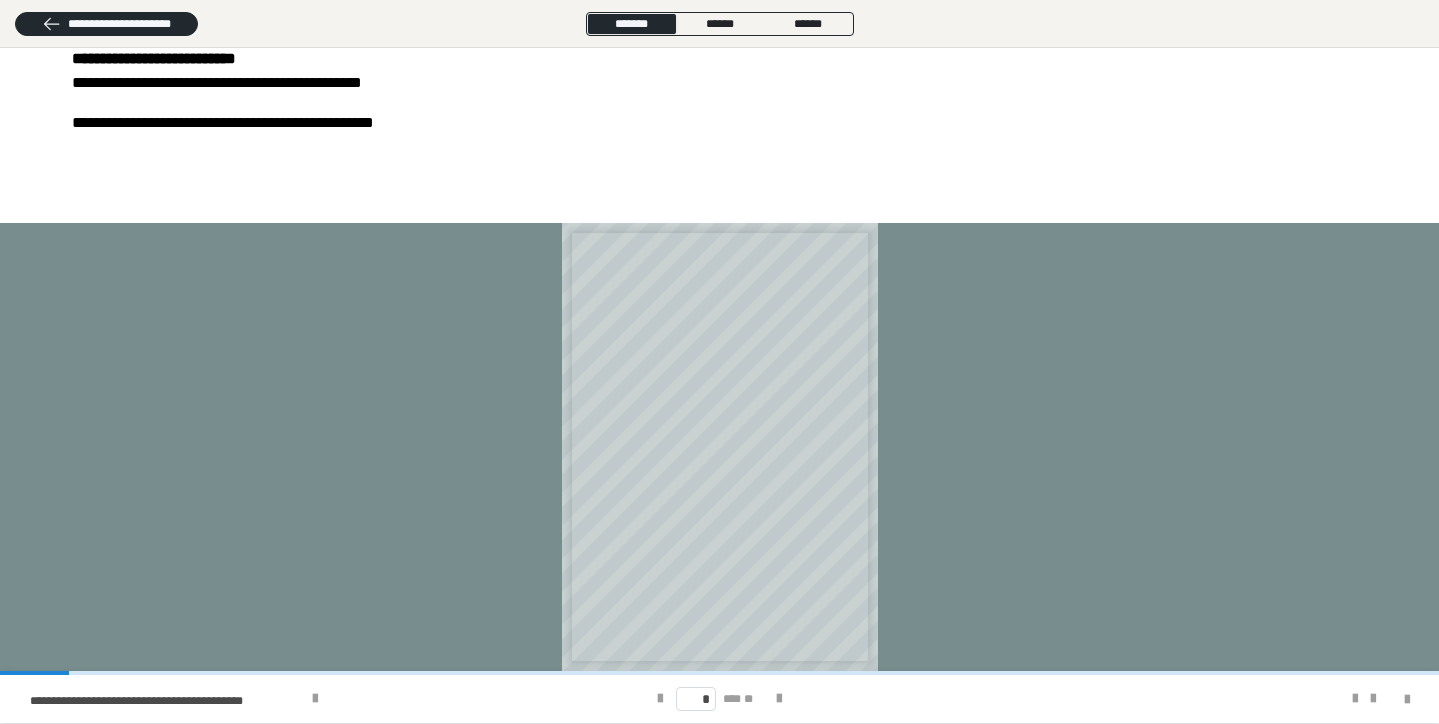 scroll, scrollTop: 0, scrollLeft: 0, axis: both 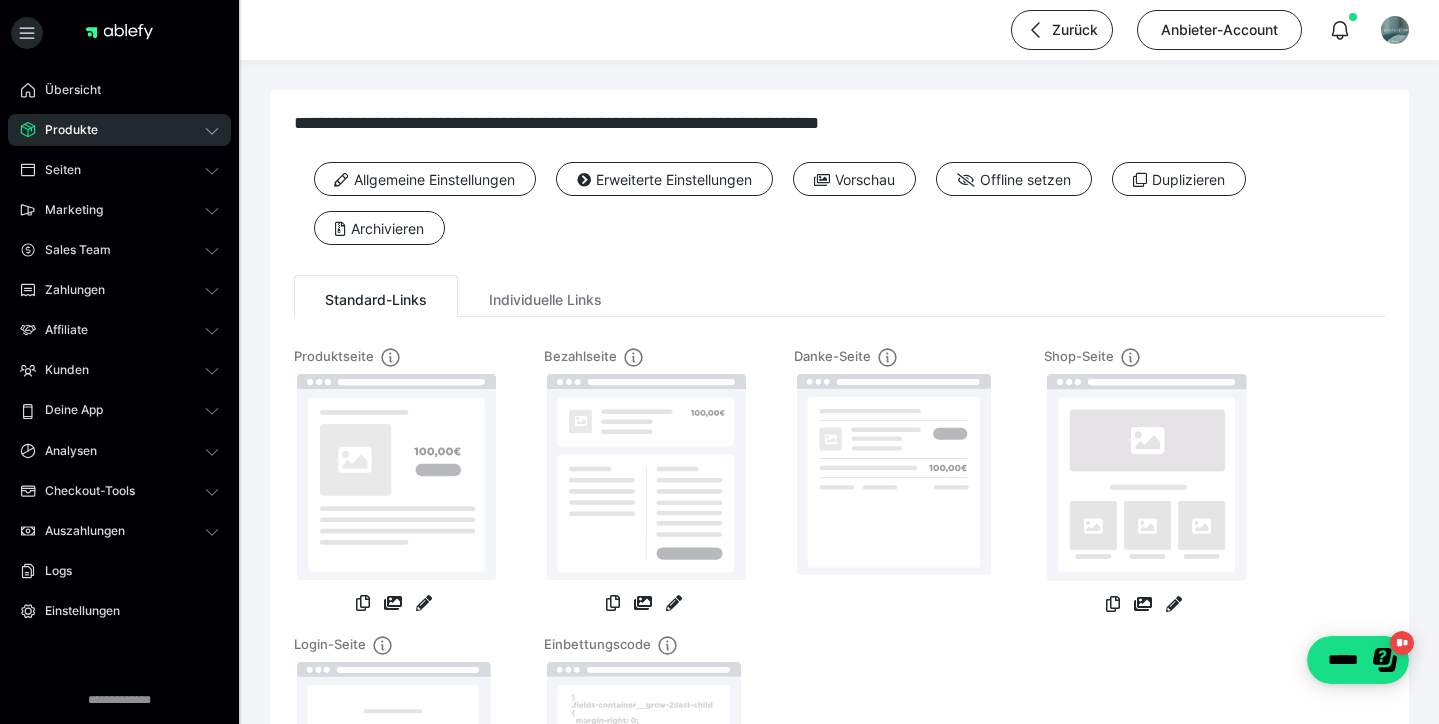 click on "**********" at bounding box center (839, 194) 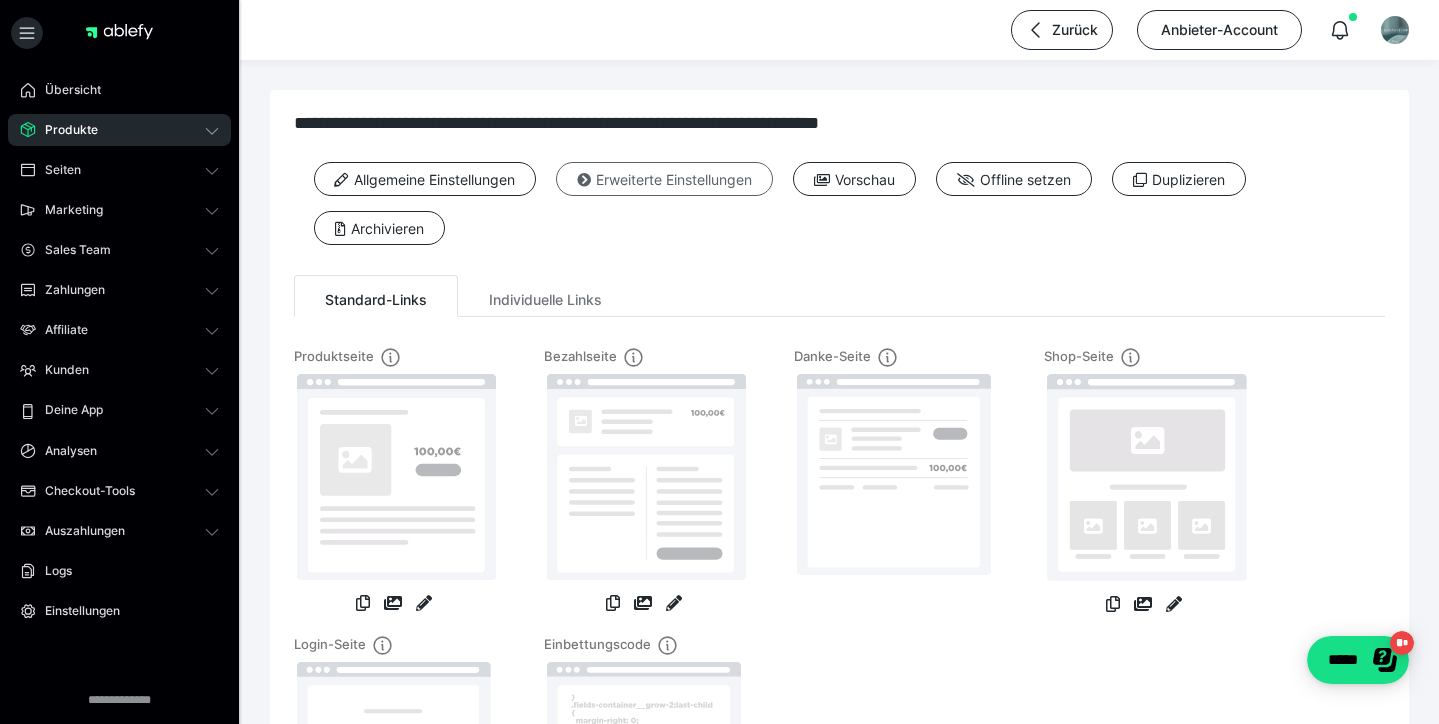 click on "Erweiterte Einstellungen" at bounding box center [664, 179] 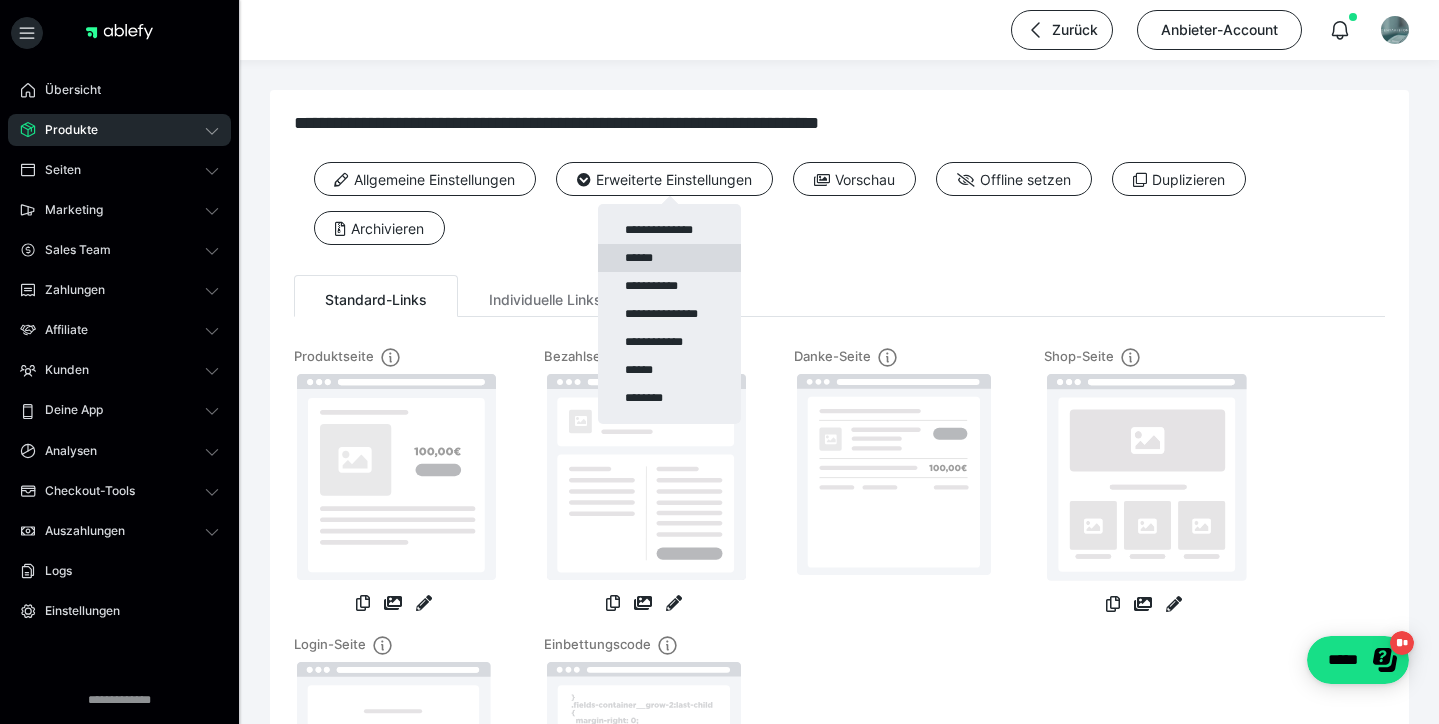 click on "******" at bounding box center [669, 258] 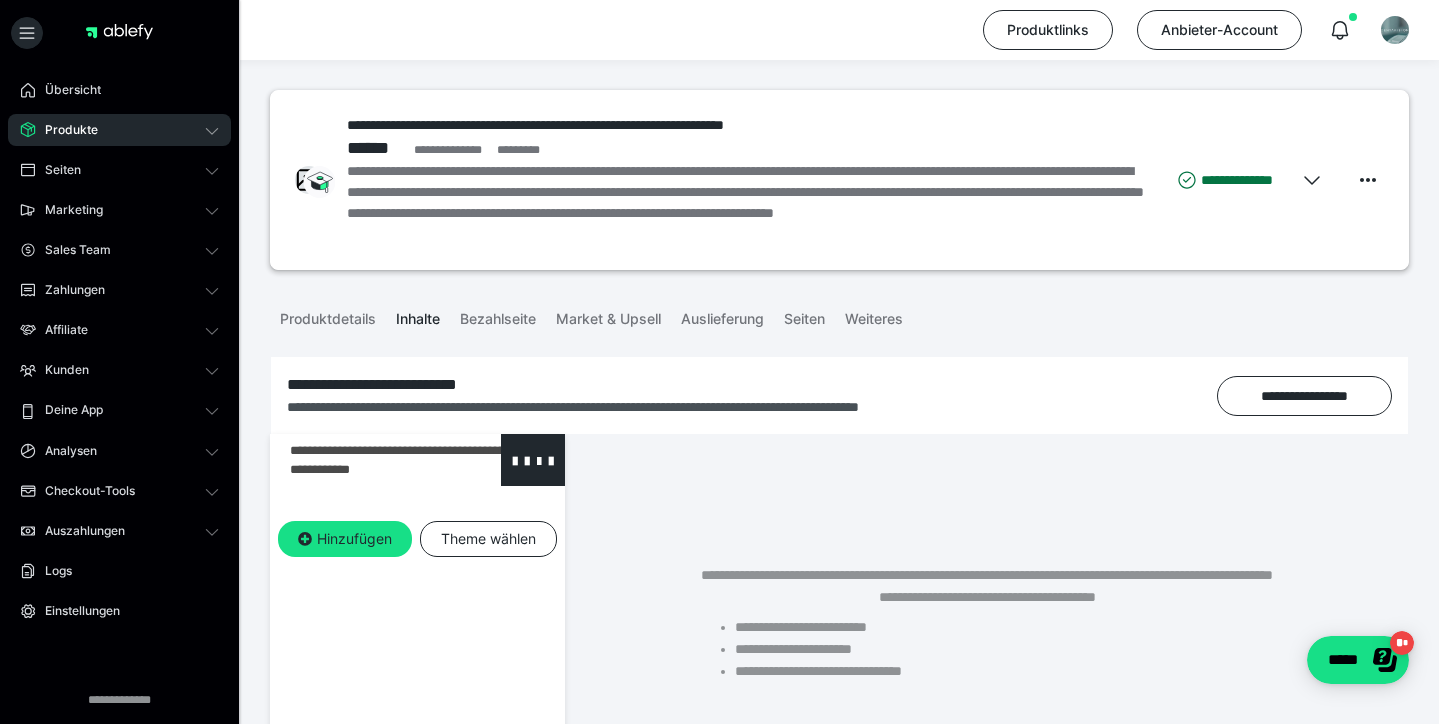 click at bounding box center [365, 460] 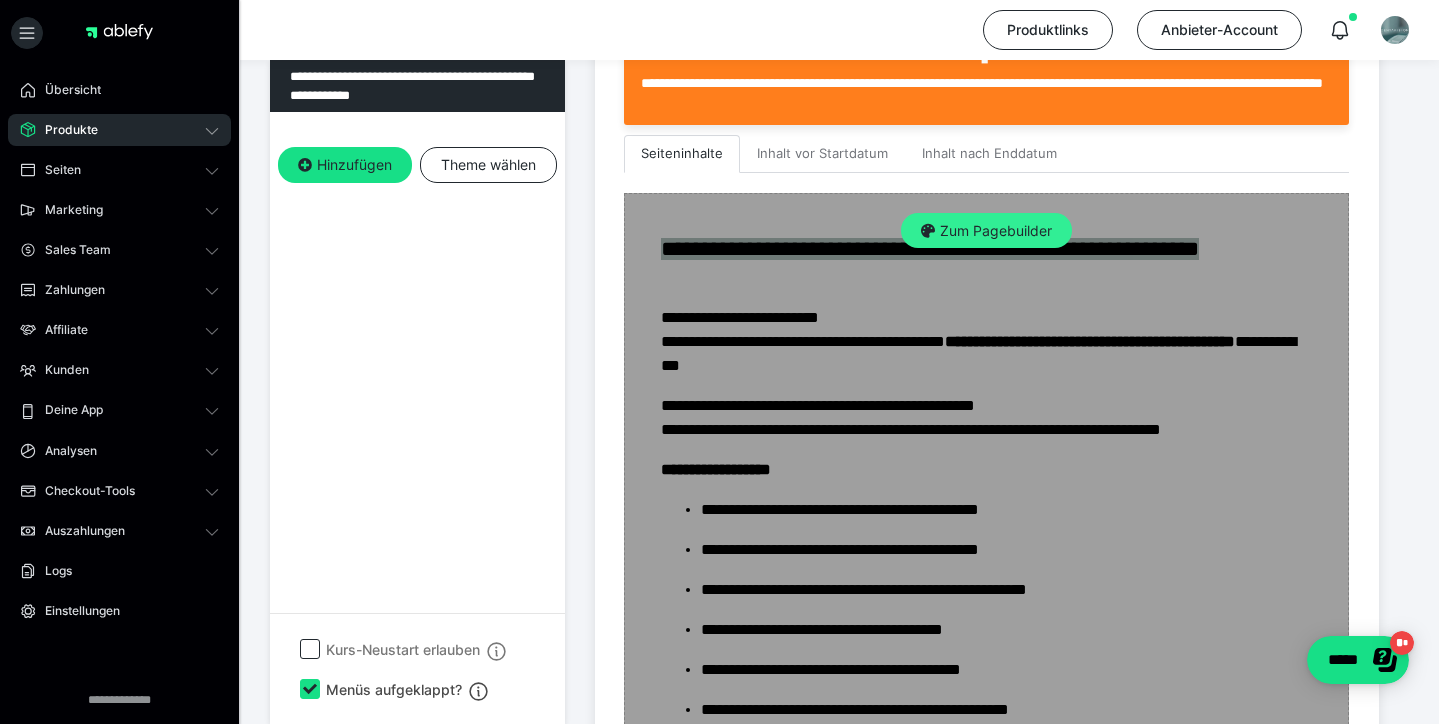 click on "Zum Pagebuilder" at bounding box center [986, 231] 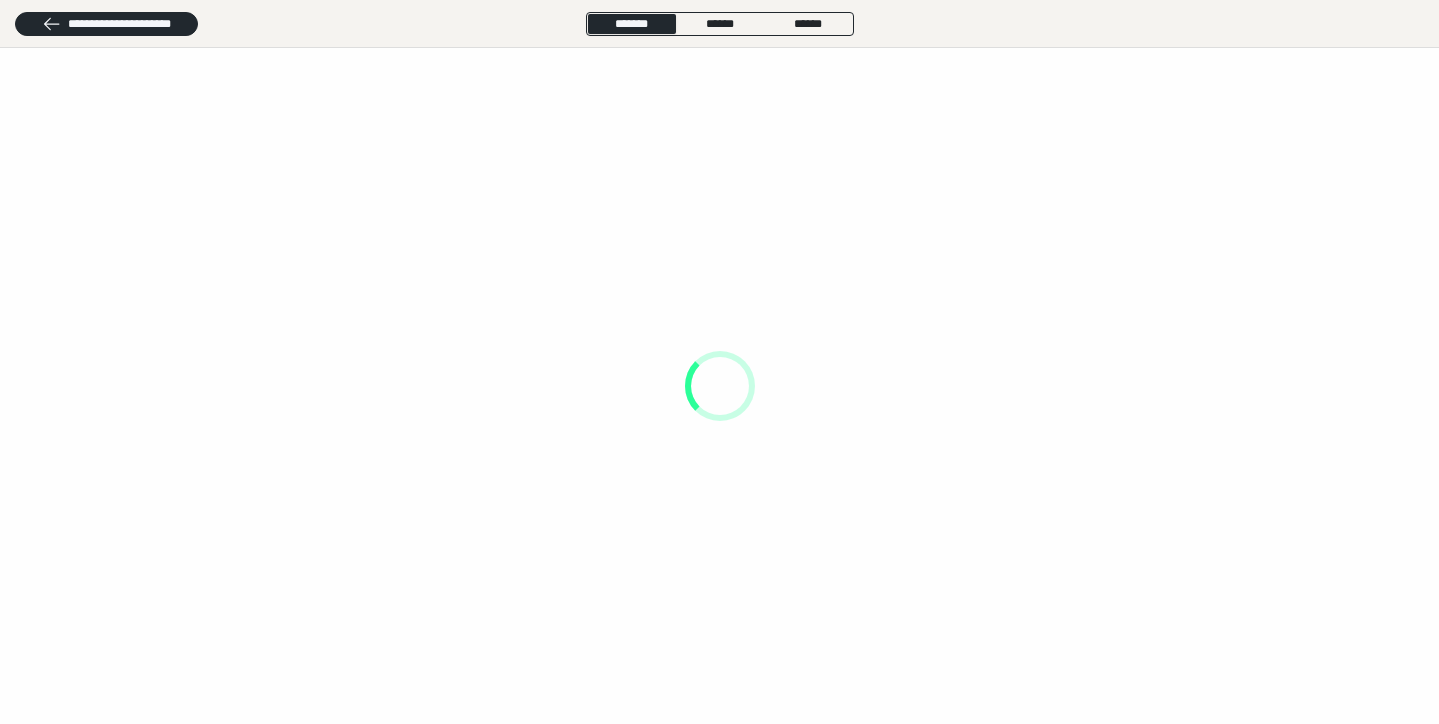 scroll, scrollTop: 0, scrollLeft: 0, axis: both 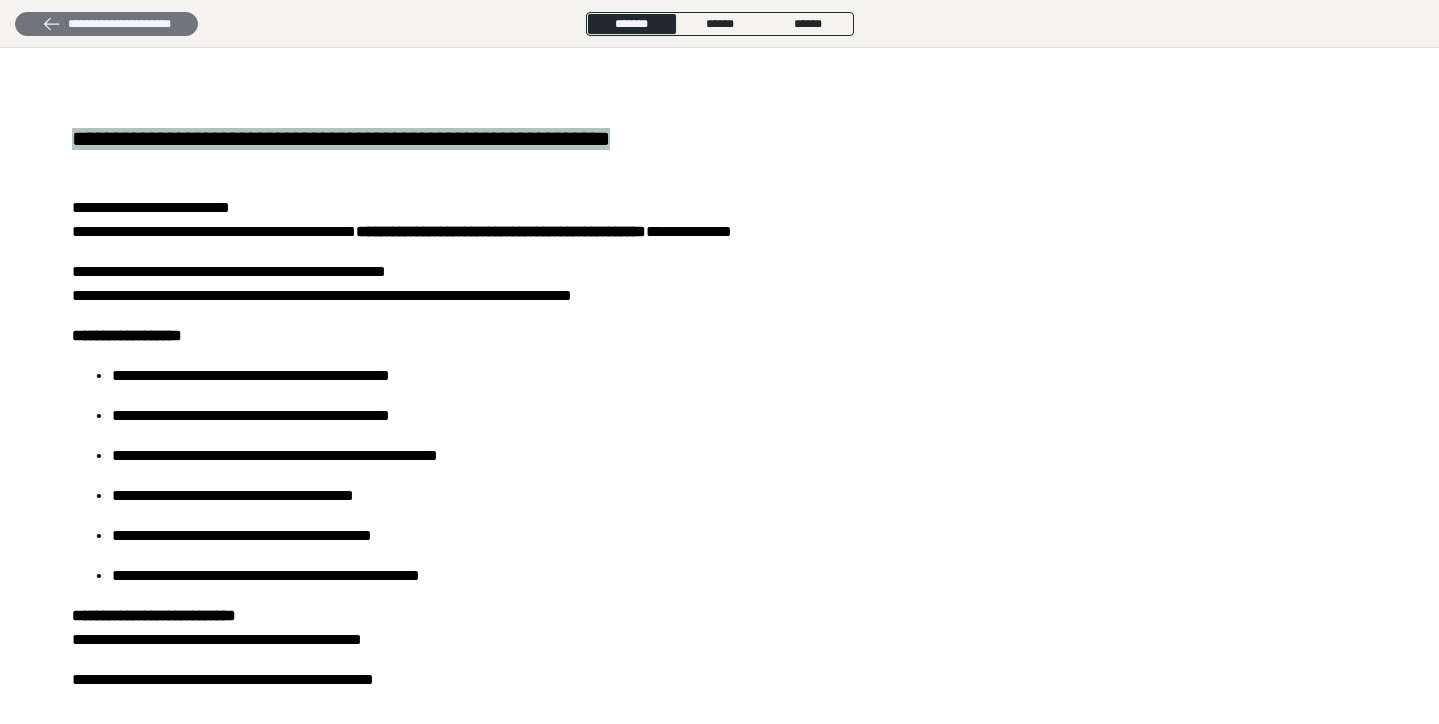 click on "**********" at bounding box center [106, 24] 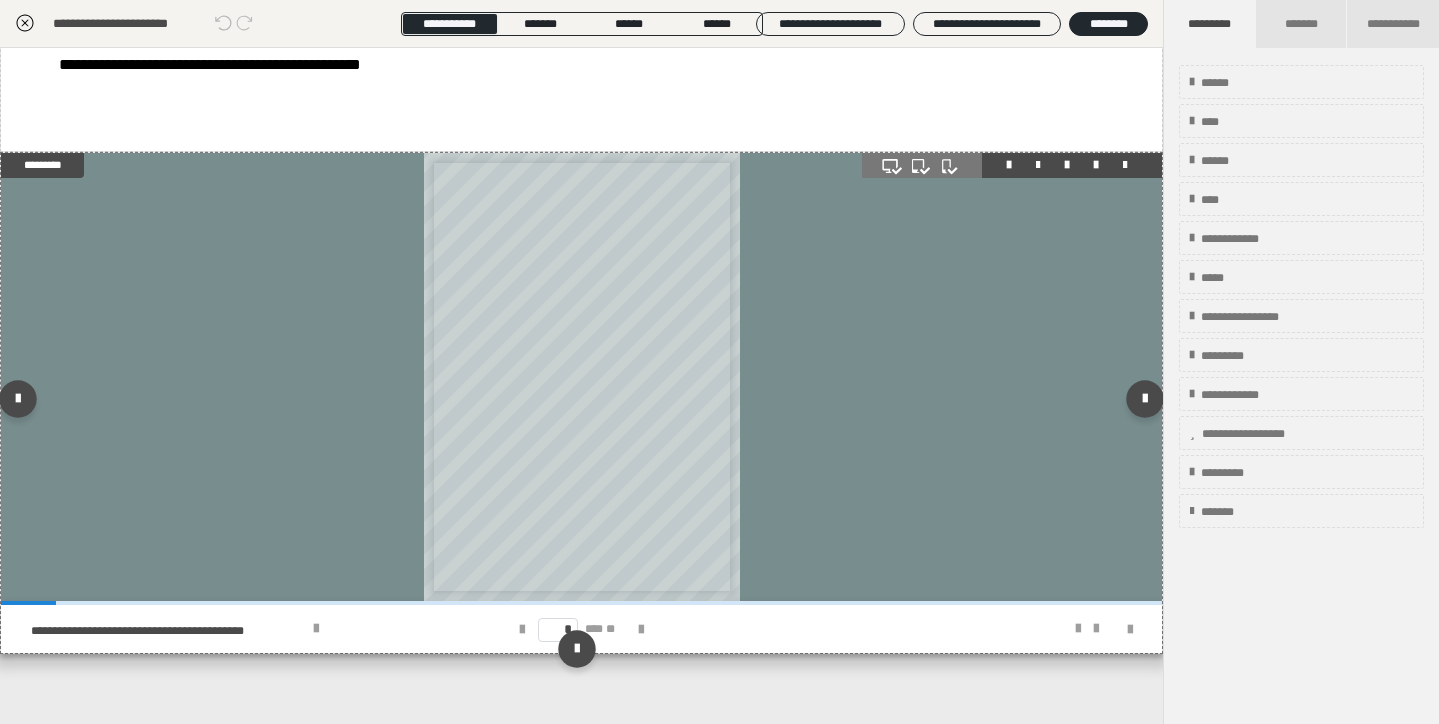 click at bounding box center [581, 377] 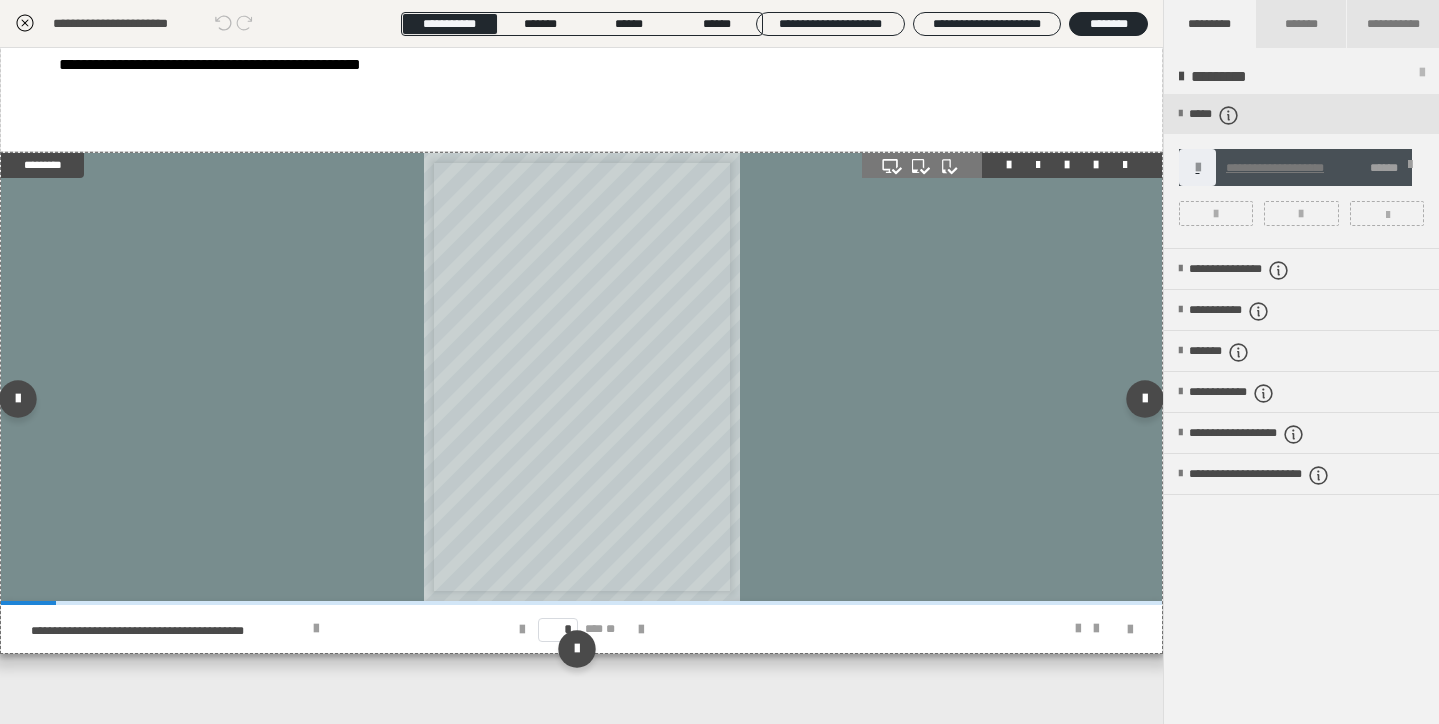 scroll, scrollTop: 602, scrollLeft: 0, axis: vertical 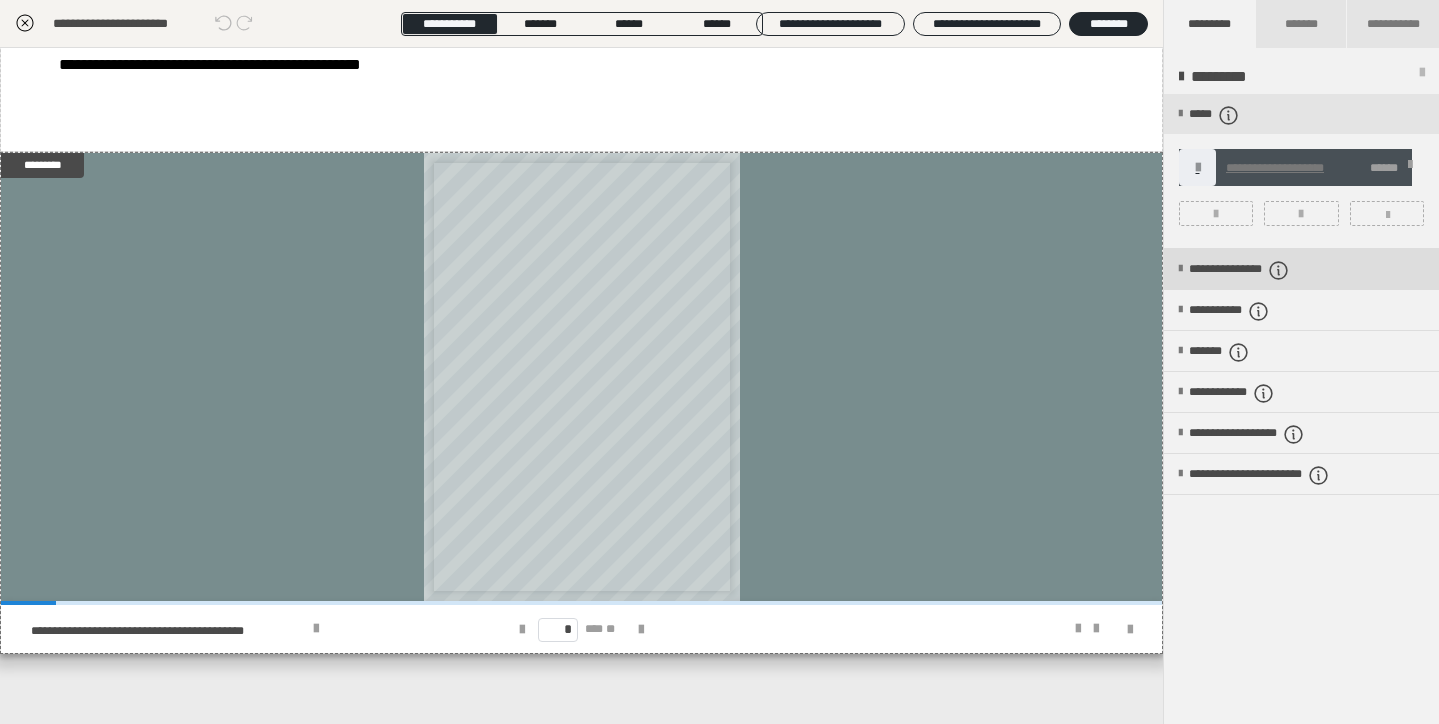 click at bounding box center [1180, 269] 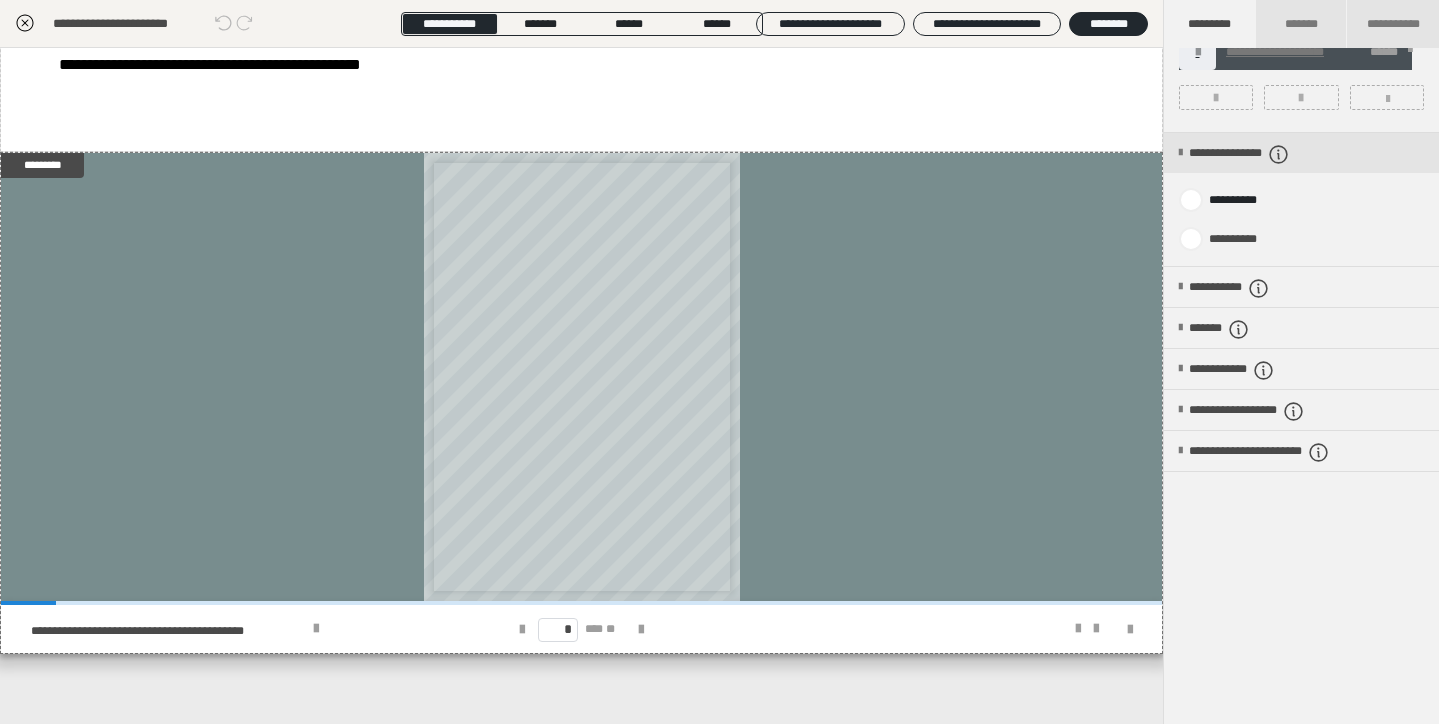 scroll, scrollTop: 116, scrollLeft: 0, axis: vertical 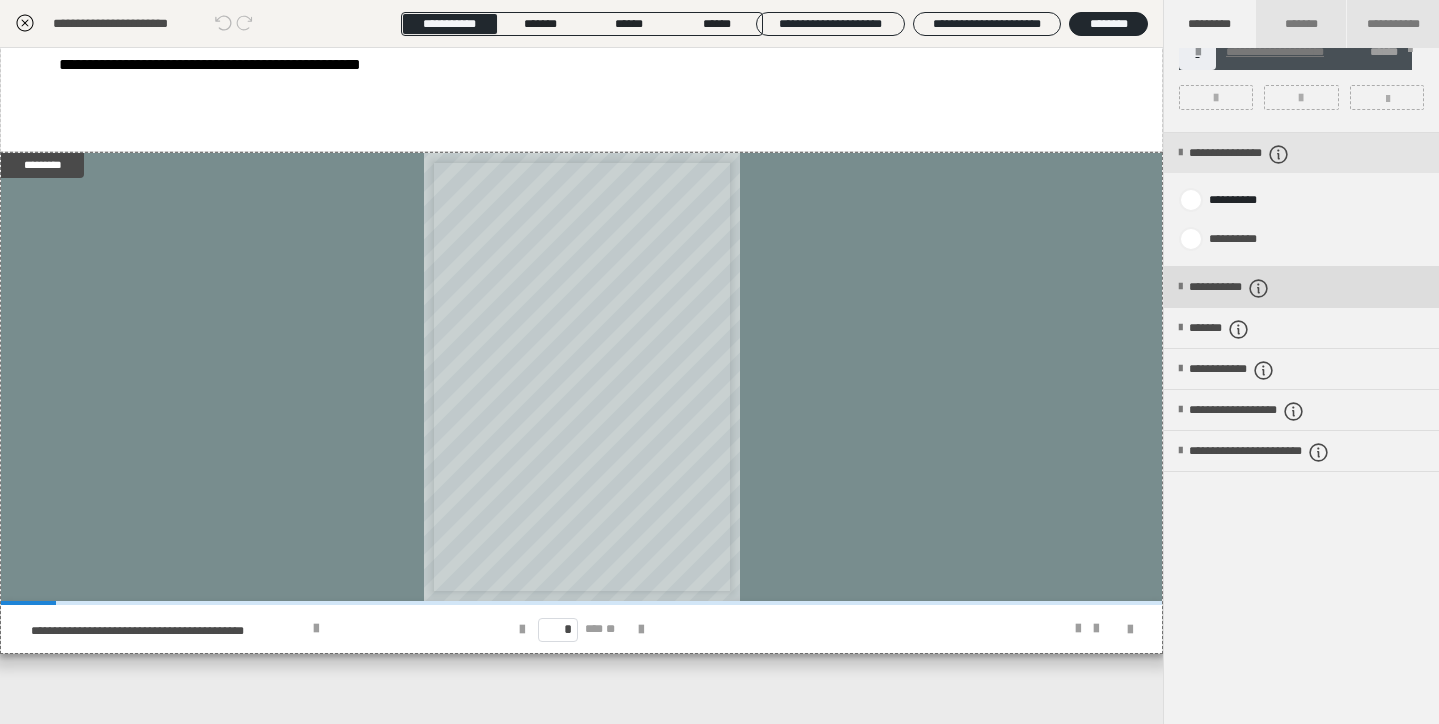 click at bounding box center (1180, 287) 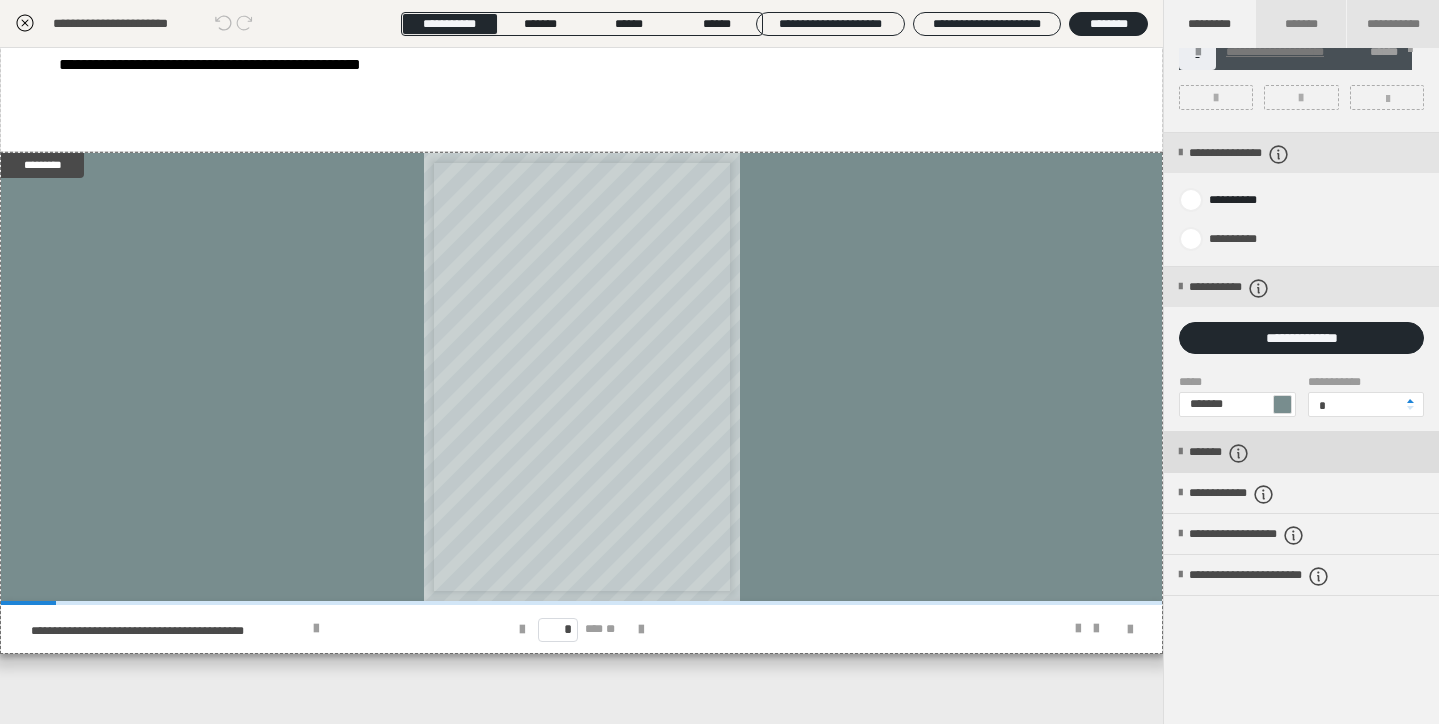 click at bounding box center (1180, 452) 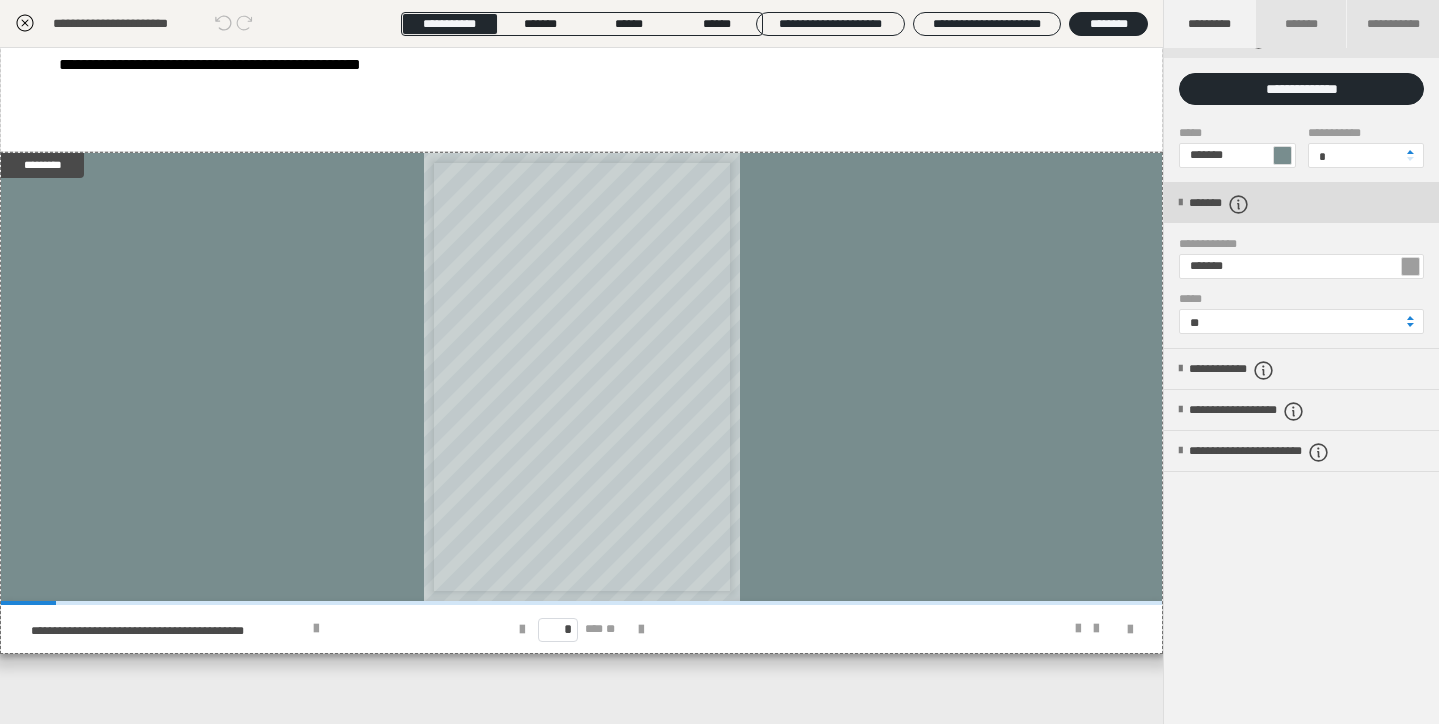scroll, scrollTop: 365, scrollLeft: 0, axis: vertical 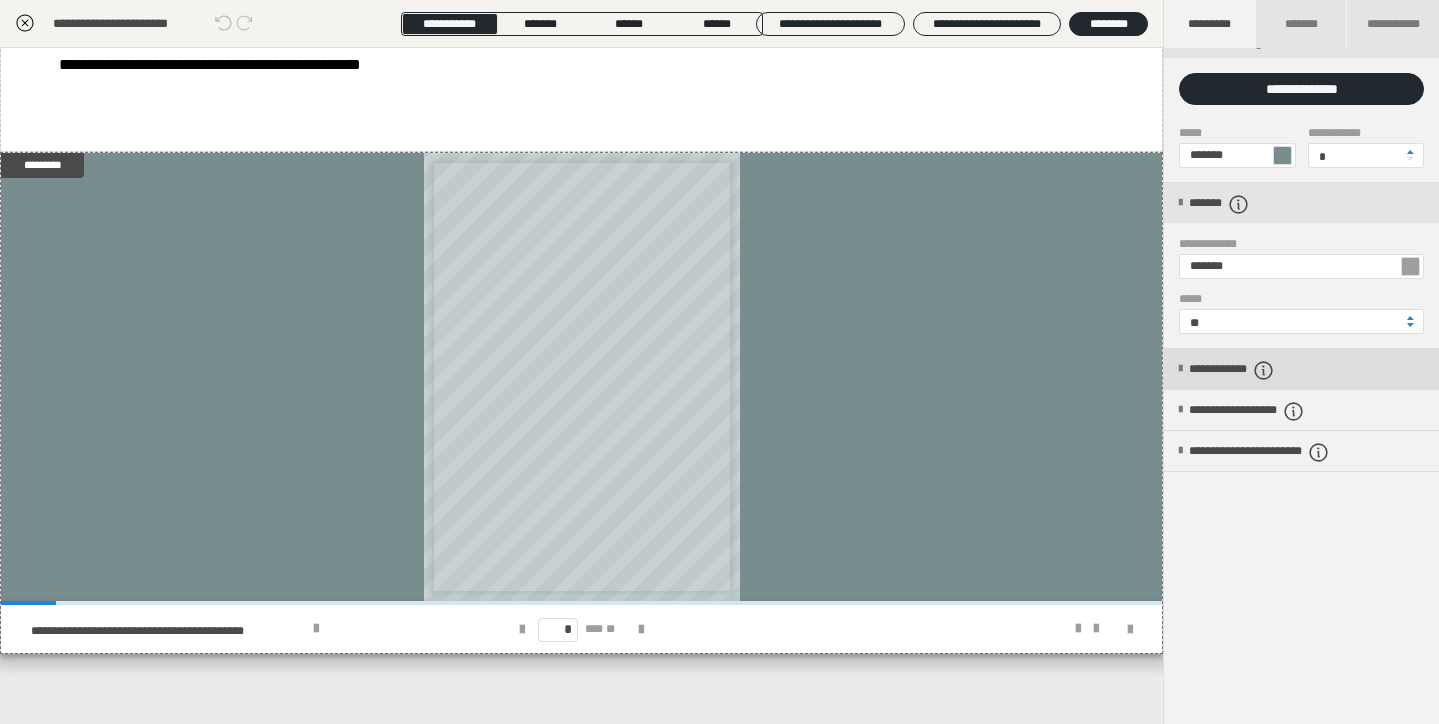 click on "**********" at bounding box center [1301, 369] 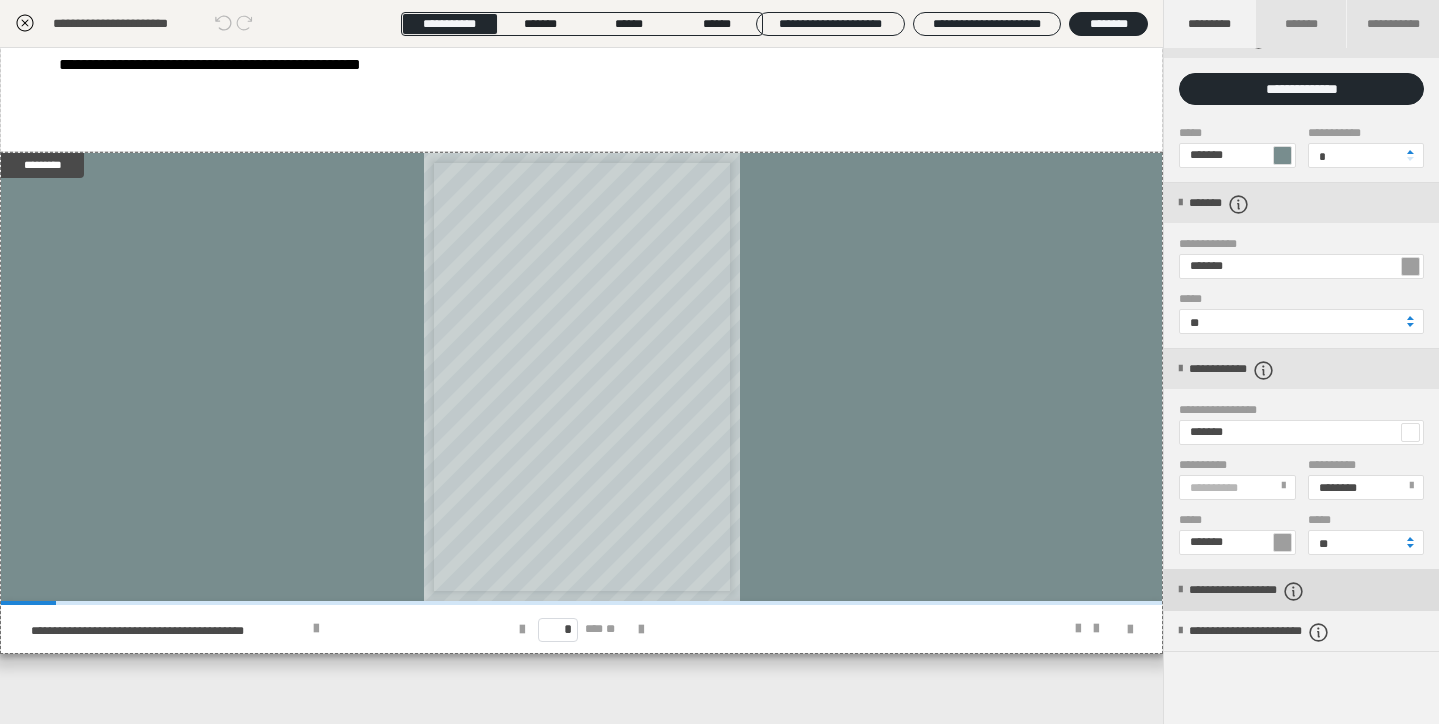 click at bounding box center (1180, 590) 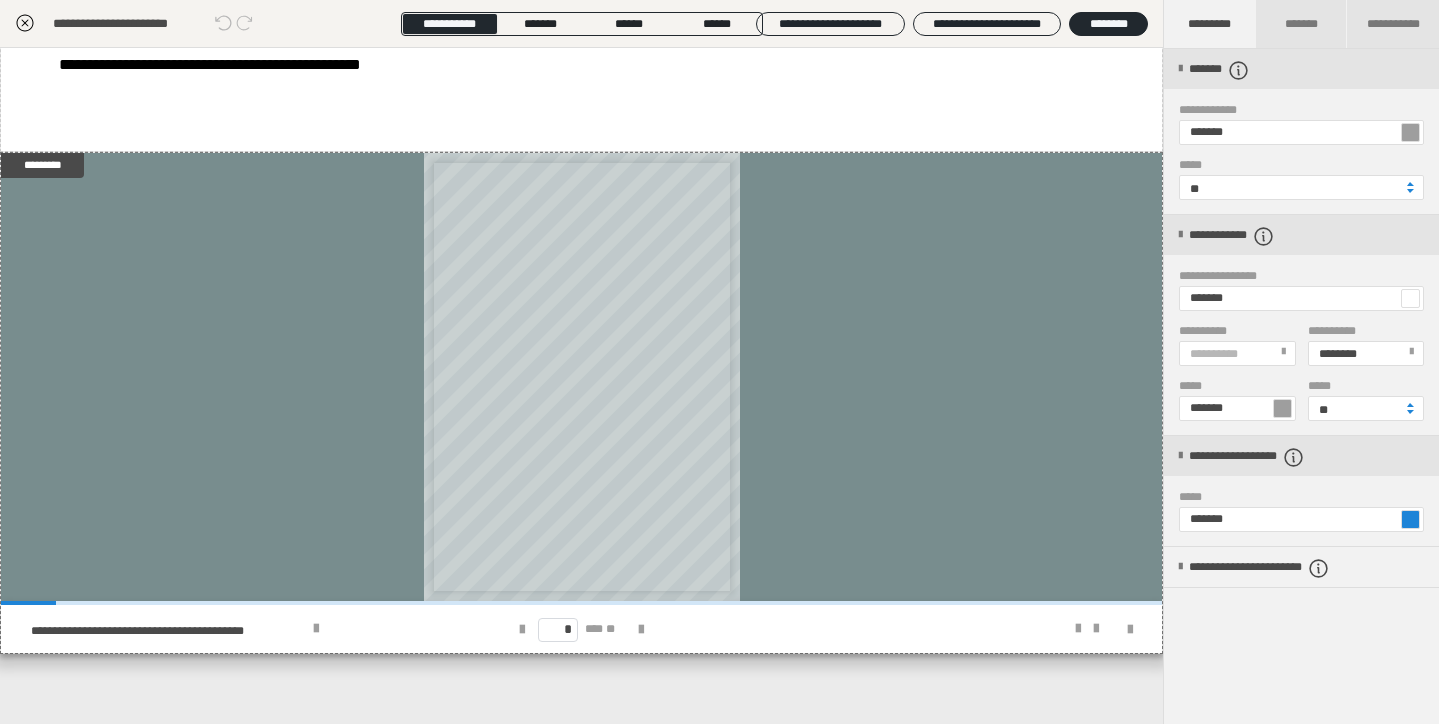 scroll, scrollTop: 502, scrollLeft: 0, axis: vertical 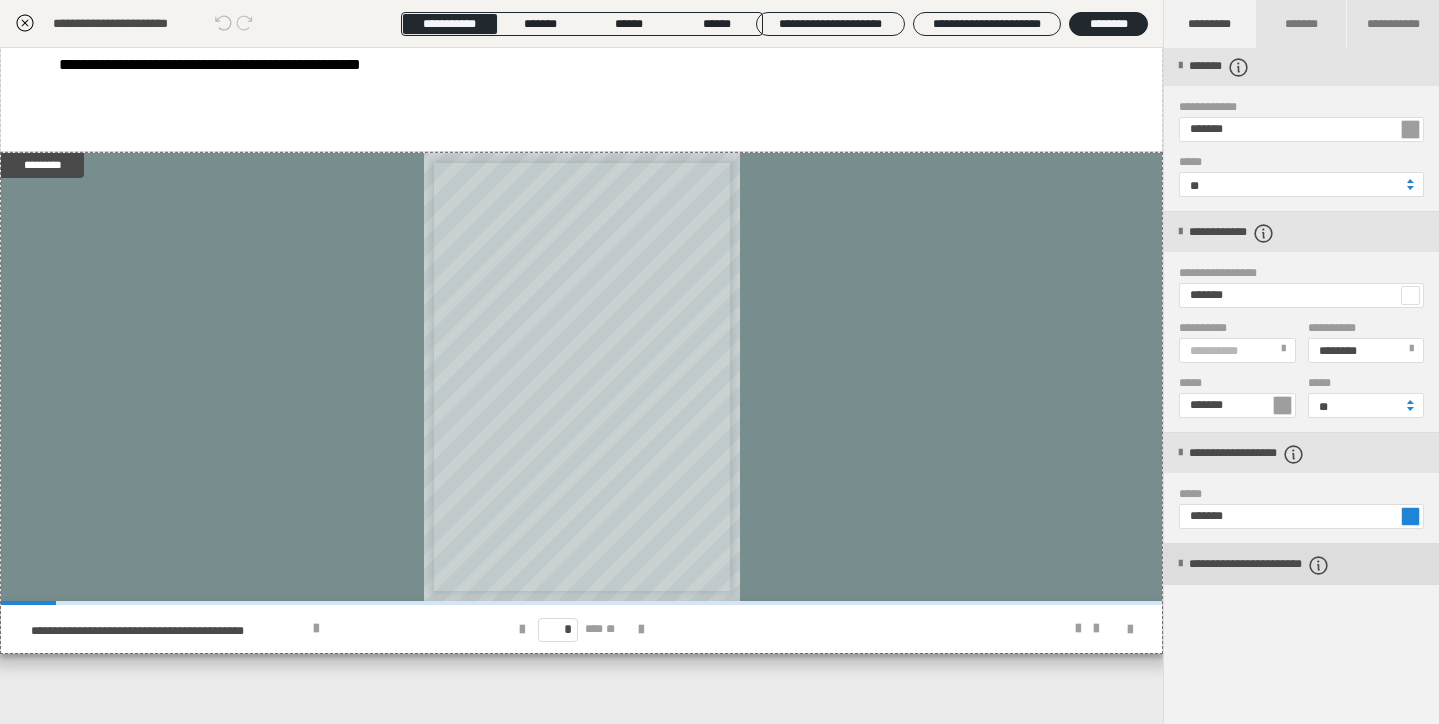 click on "**********" at bounding box center (1301, 564) 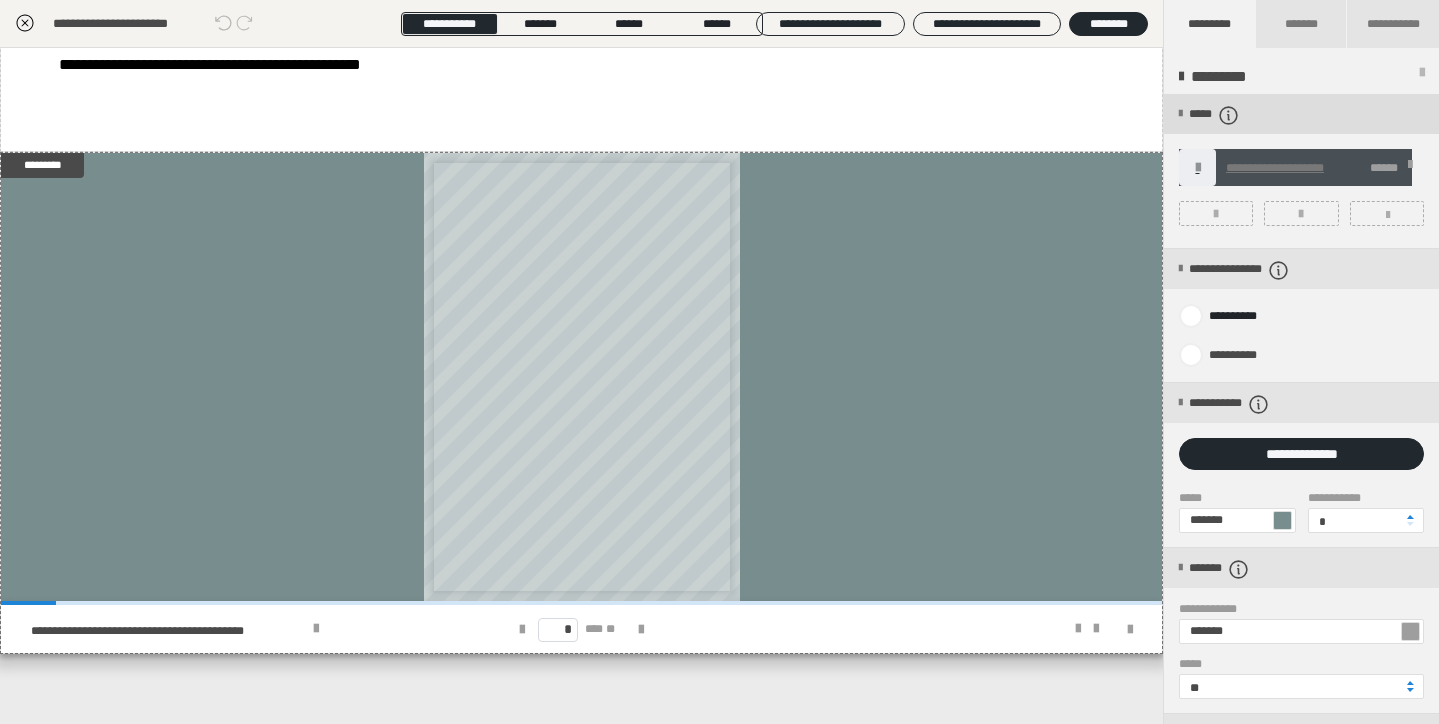 scroll, scrollTop: 0, scrollLeft: 0, axis: both 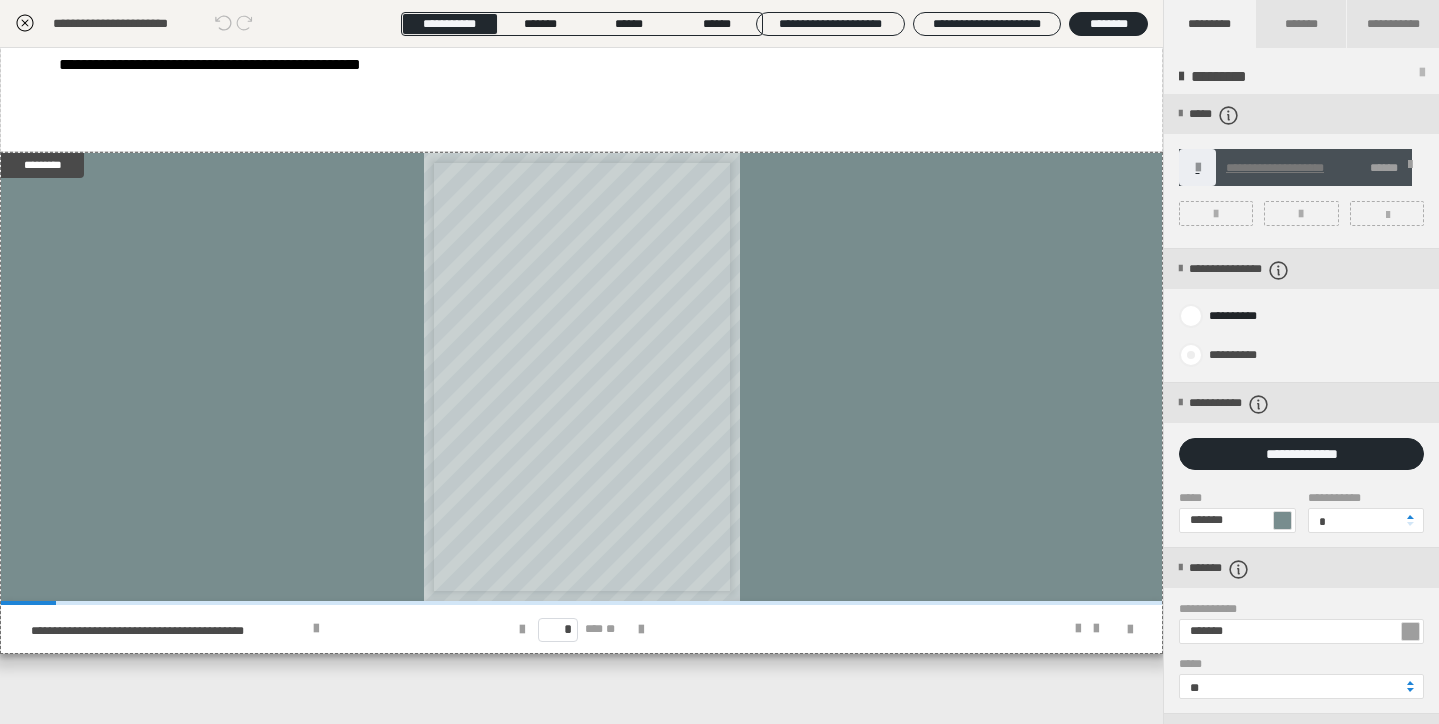 click at bounding box center [1191, 355] 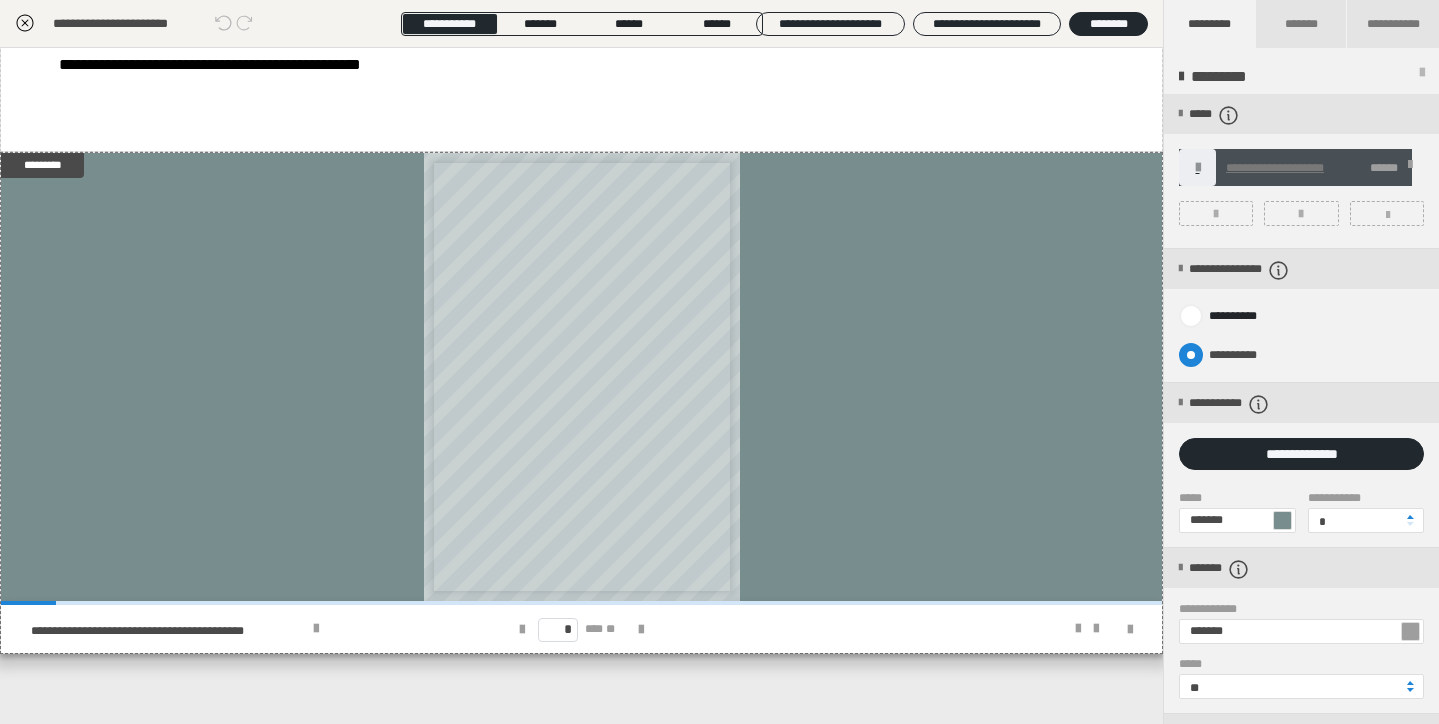 radio on "****" 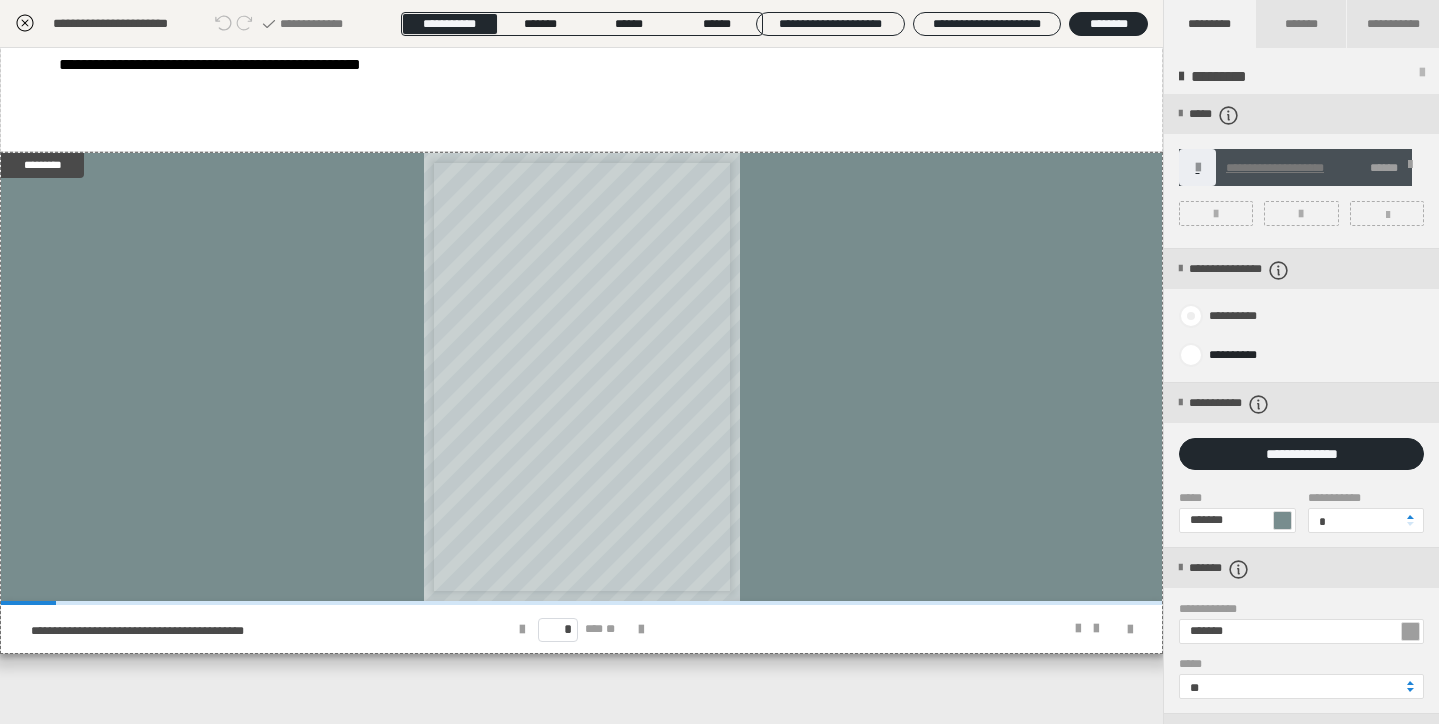 click at bounding box center (1191, 316) 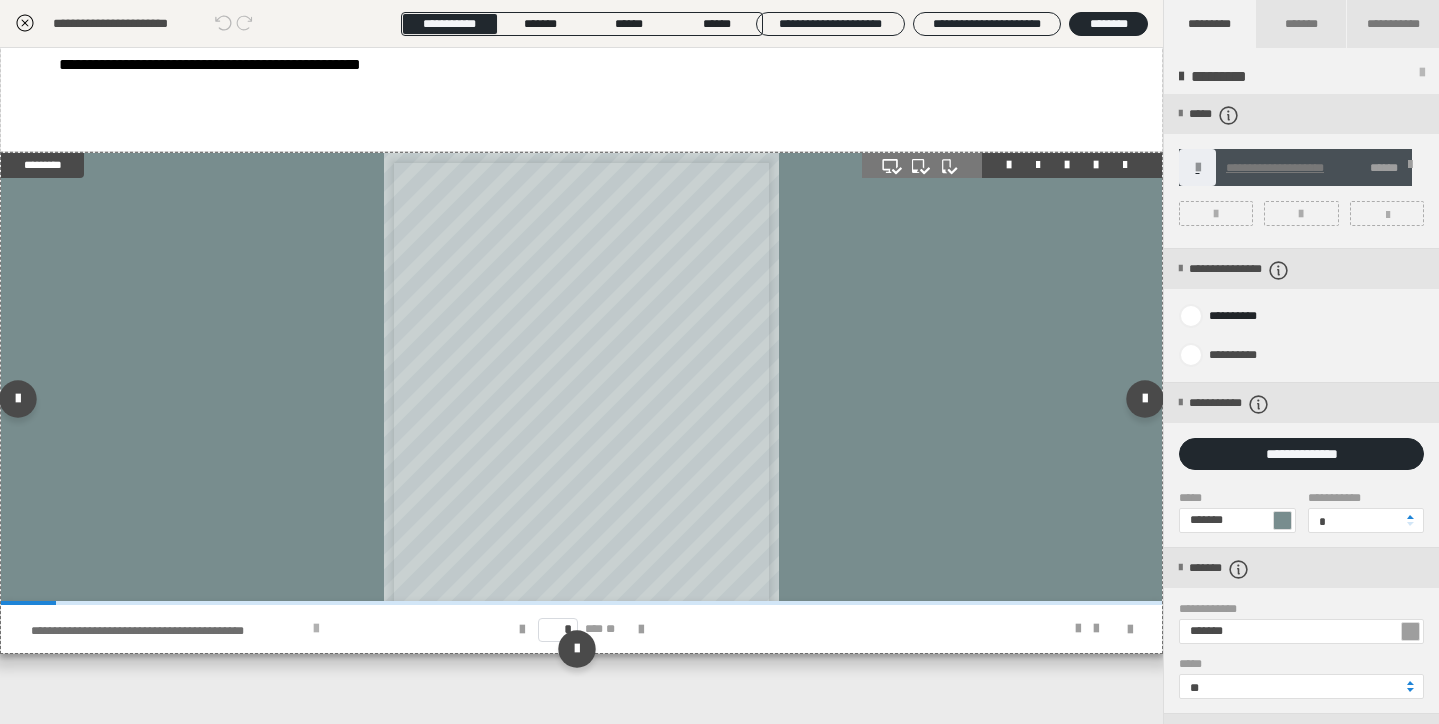 click at bounding box center [316, 629] 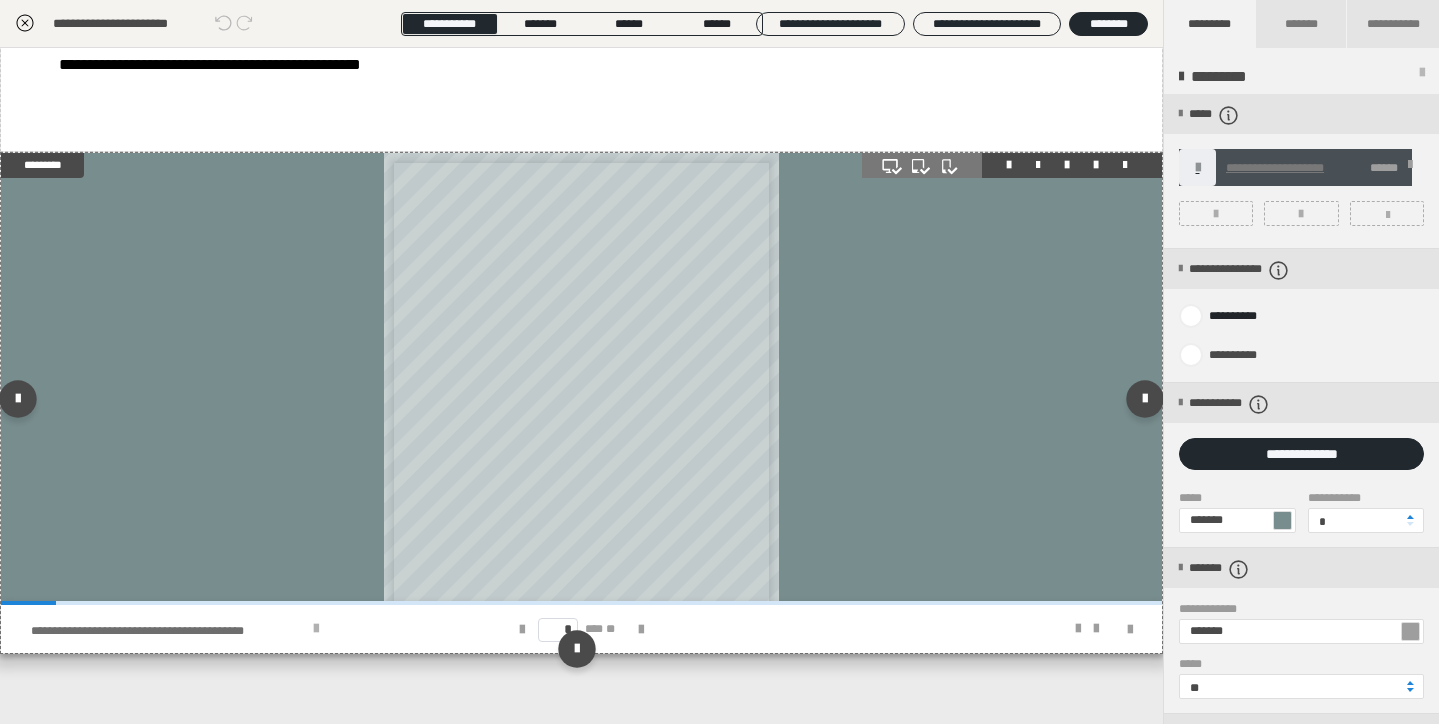 click at bounding box center (316, 629) 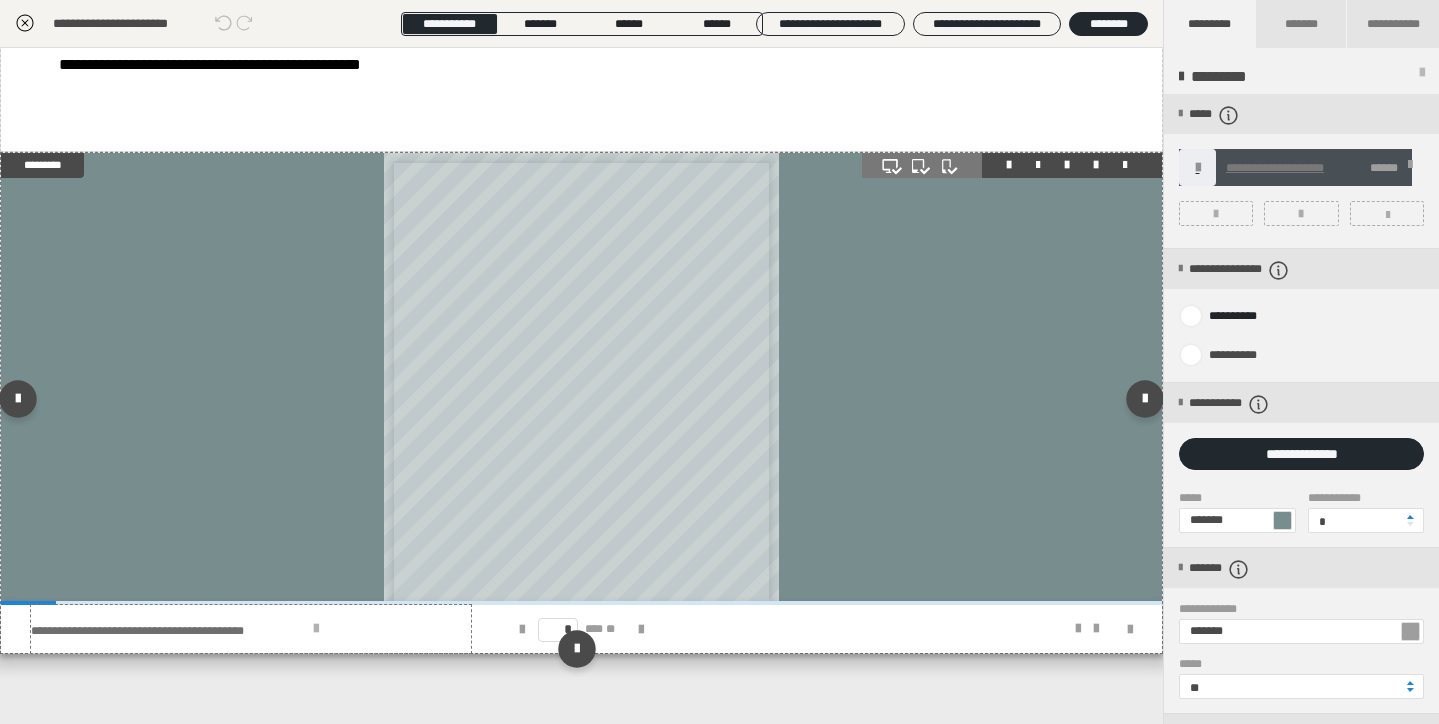 click at bounding box center (316, 629) 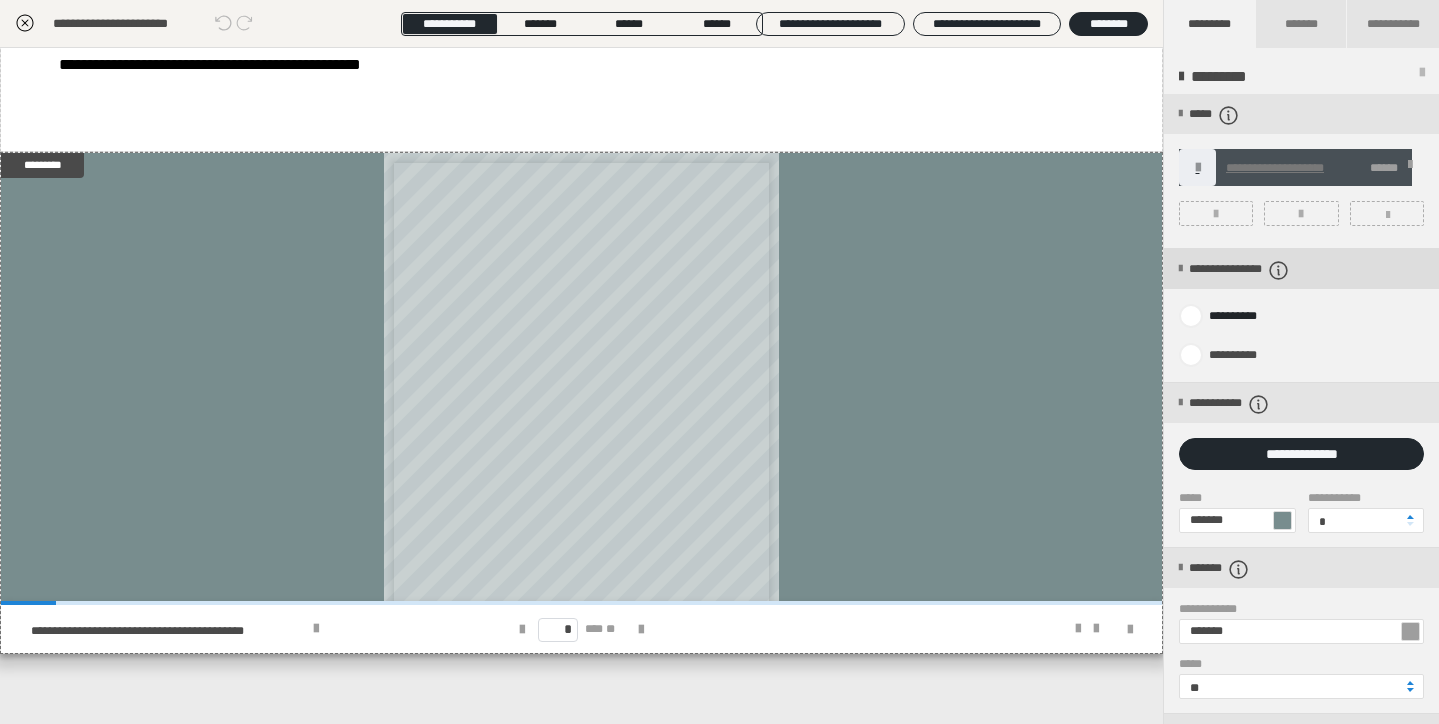 click 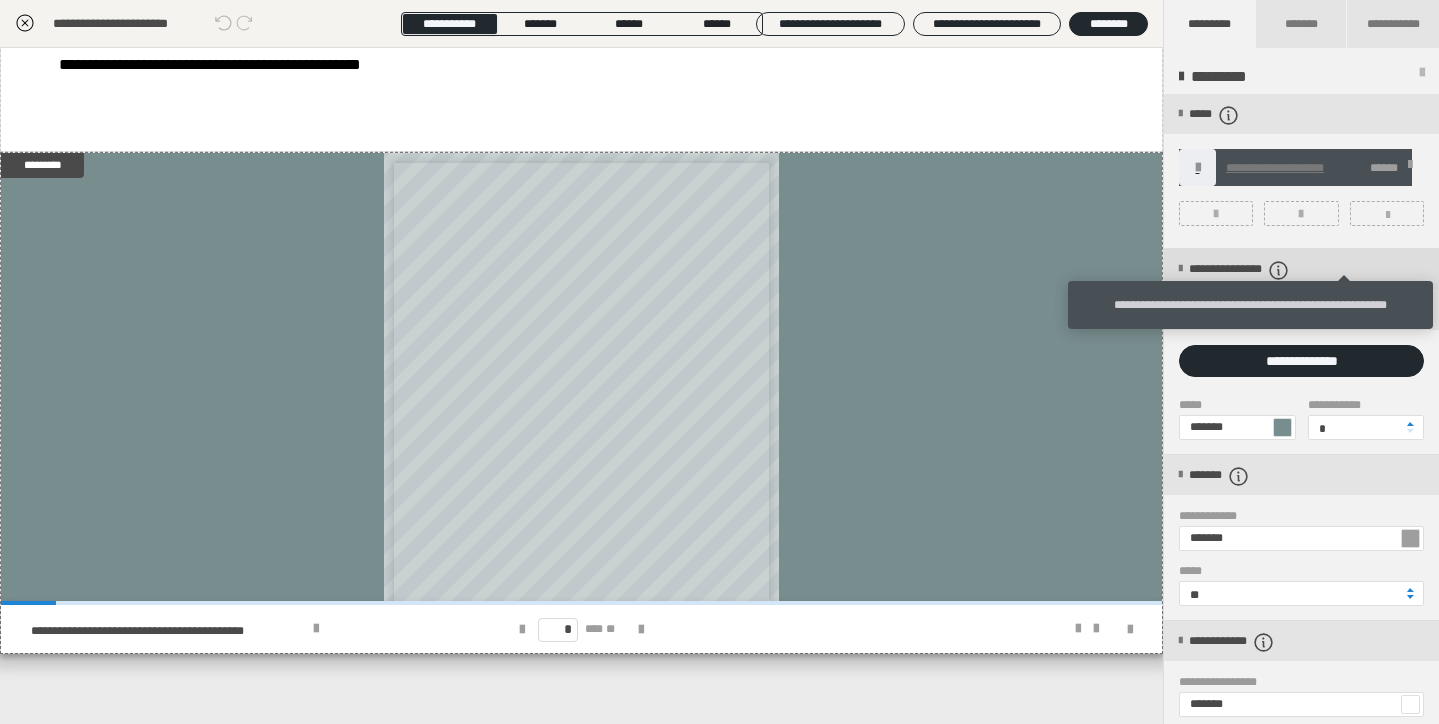 click 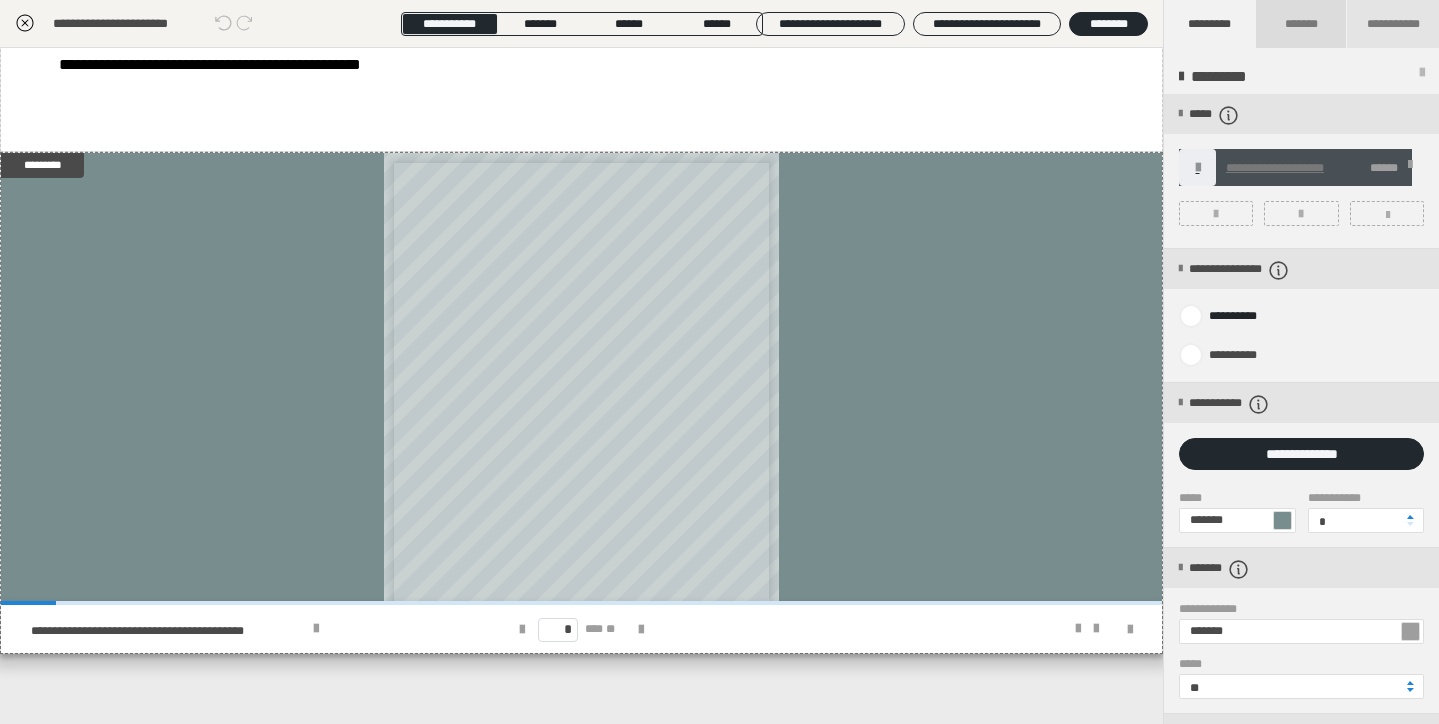 click on "*******" at bounding box center (1302, 24) 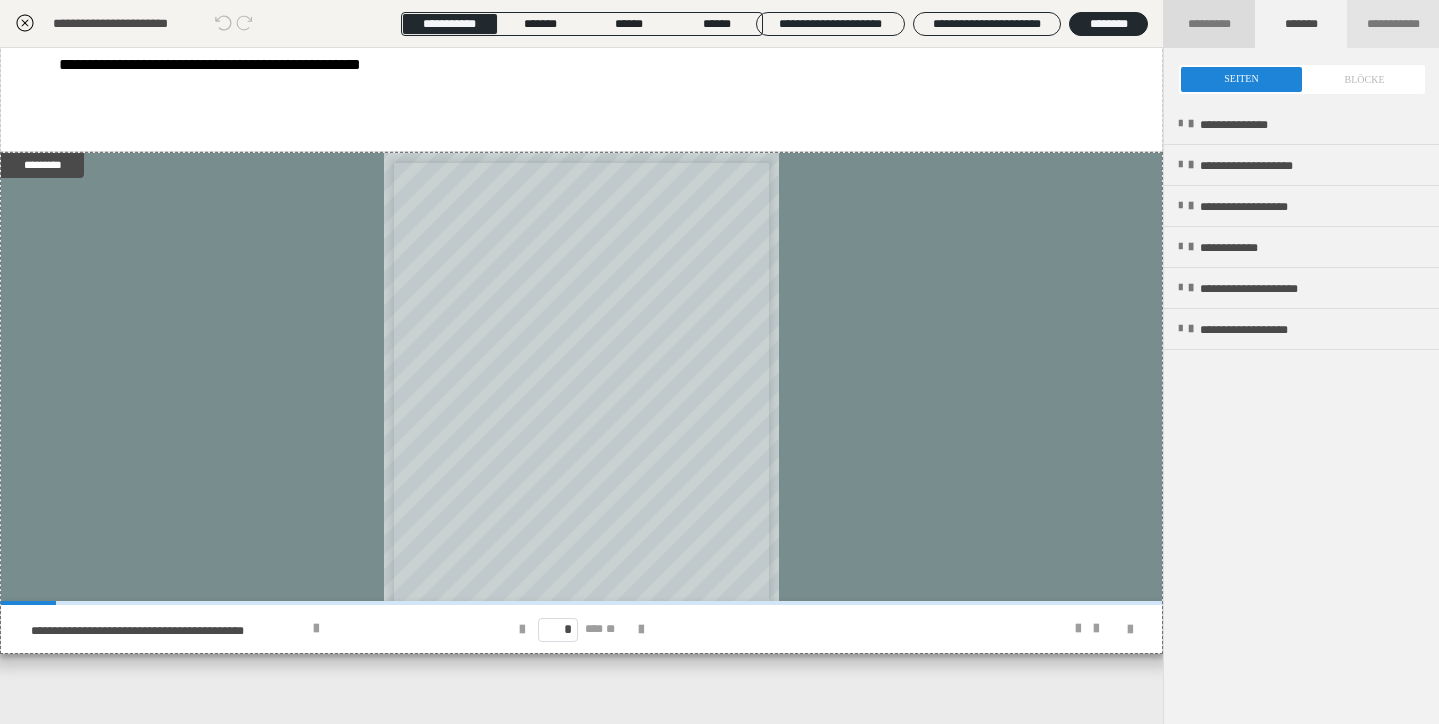 click on "*********" at bounding box center (1209, 24) 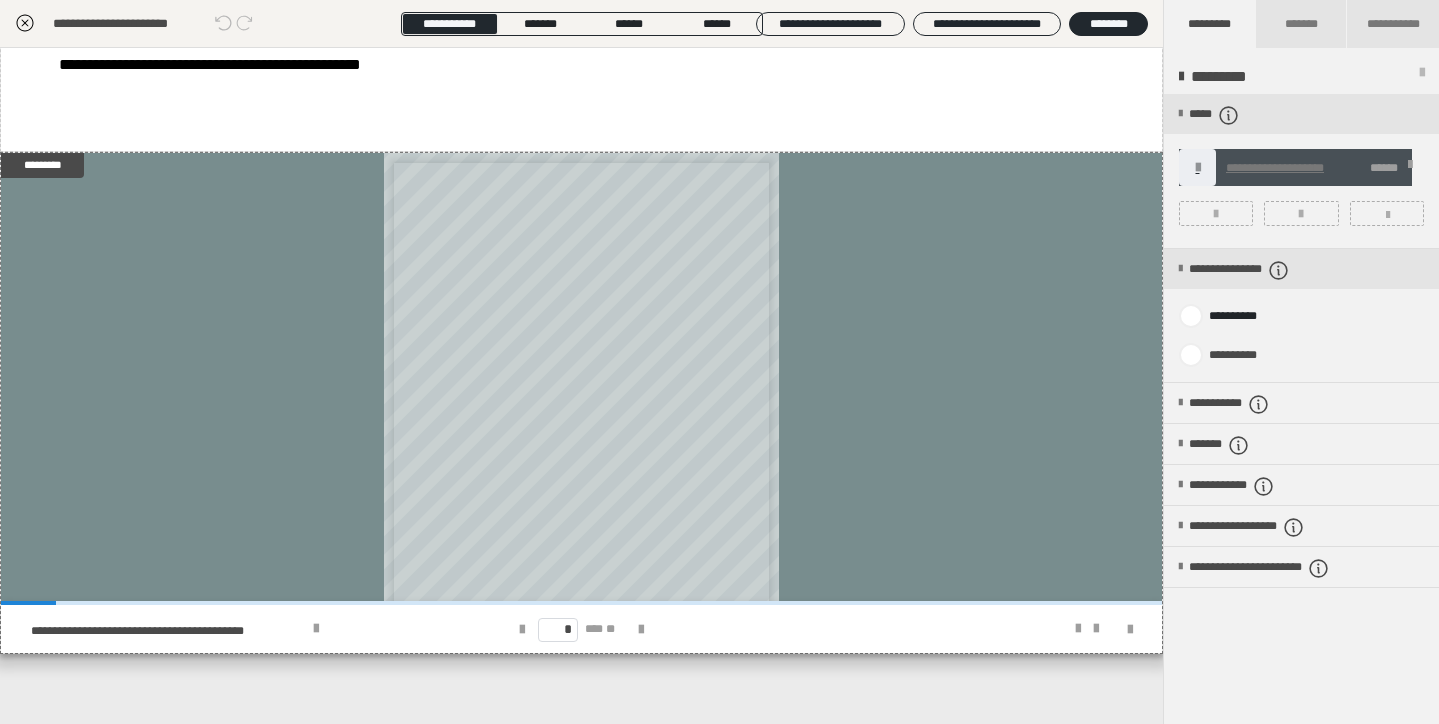 click at bounding box center (1422, 77) 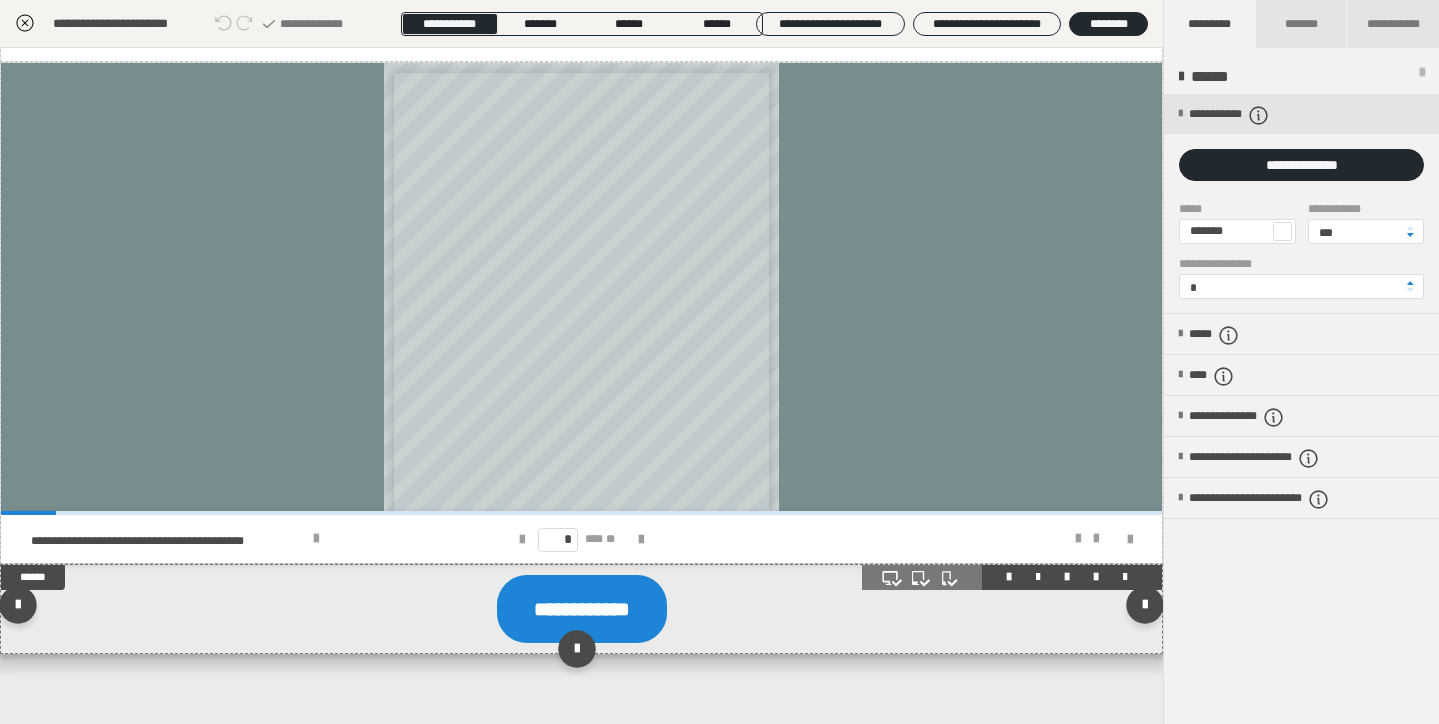 scroll, scrollTop: 692, scrollLeft: 0, axis: vertical 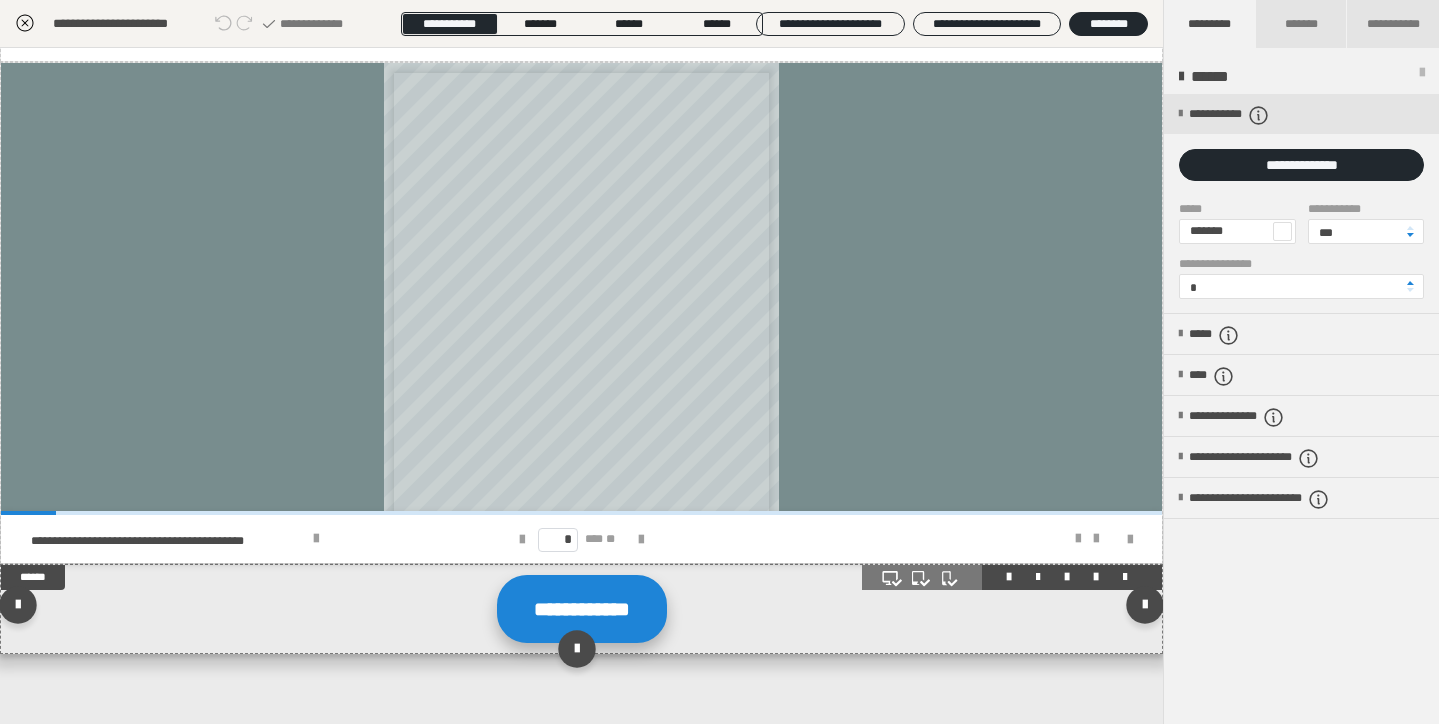 click on "**********" at bounding box center (582, 609) 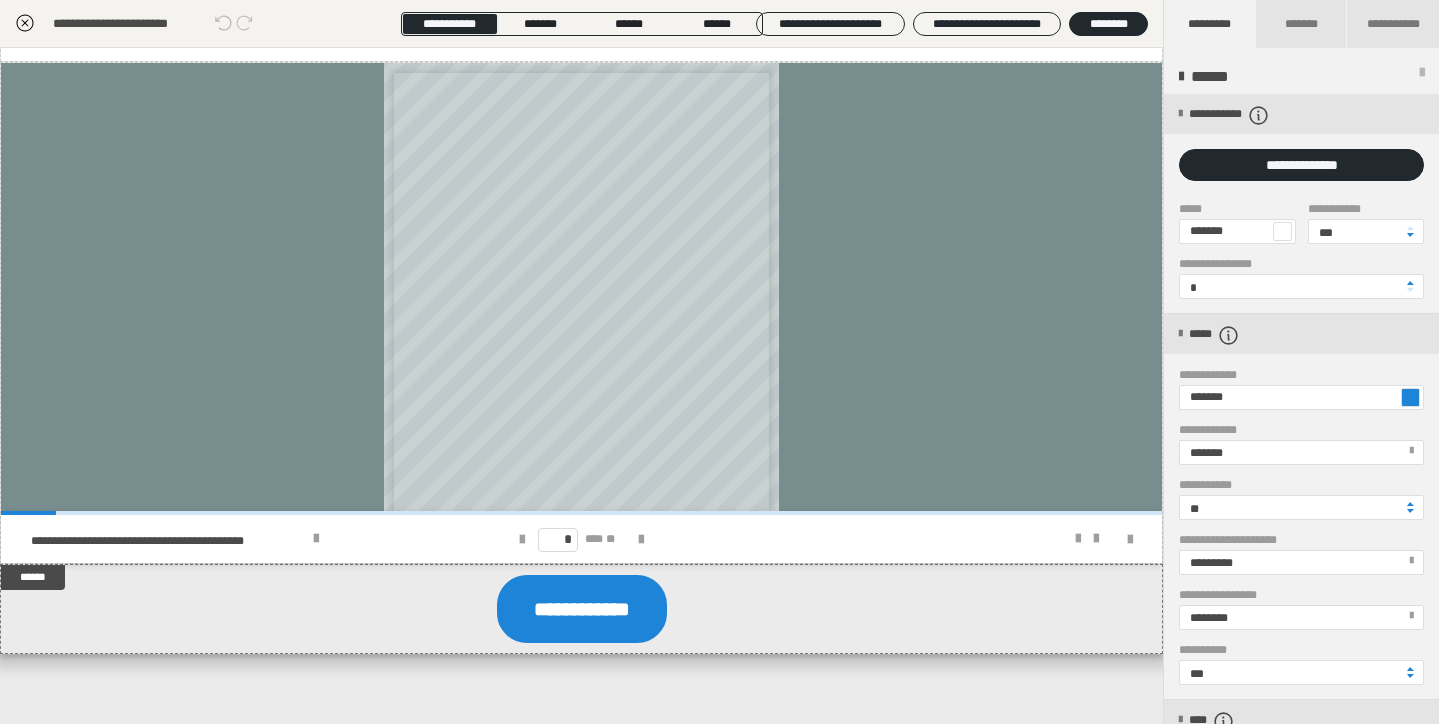 click at bounding box center [1410, 397] 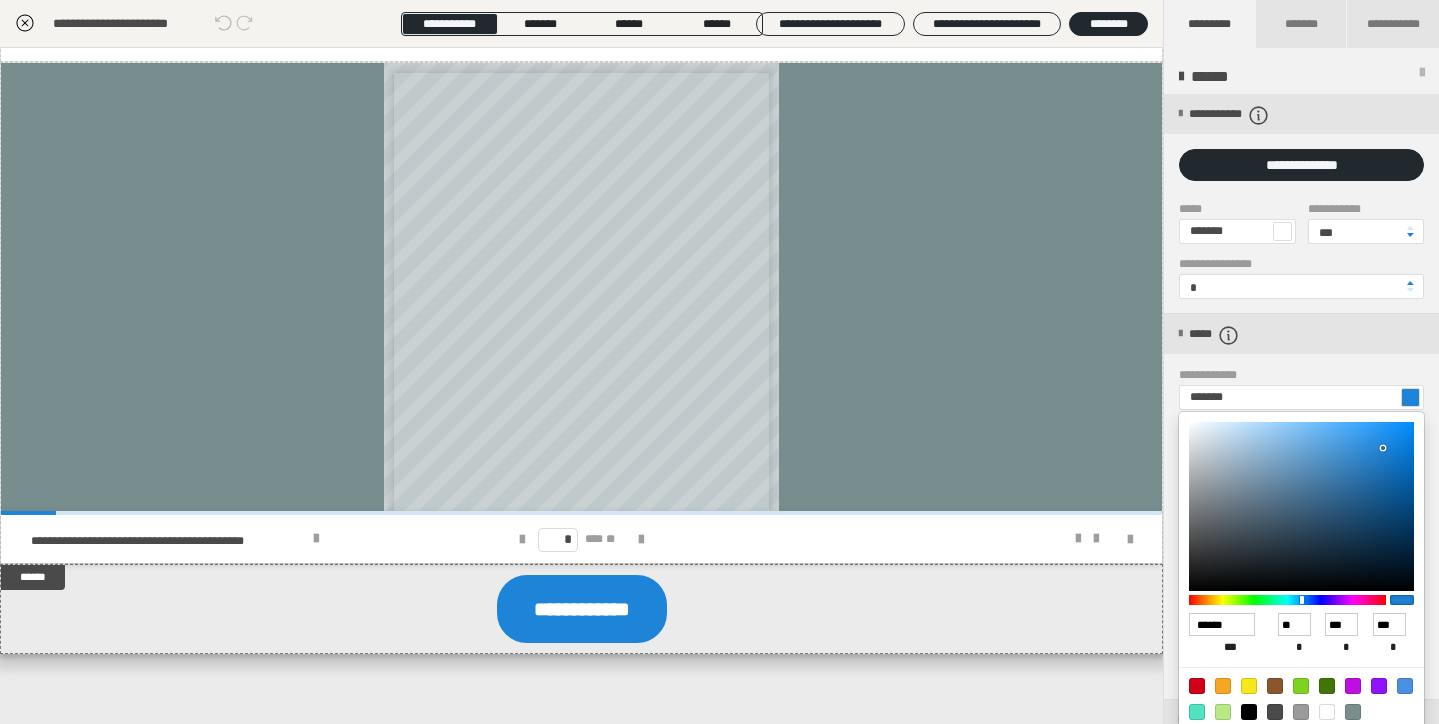 click at bounding box center [1353, 712] 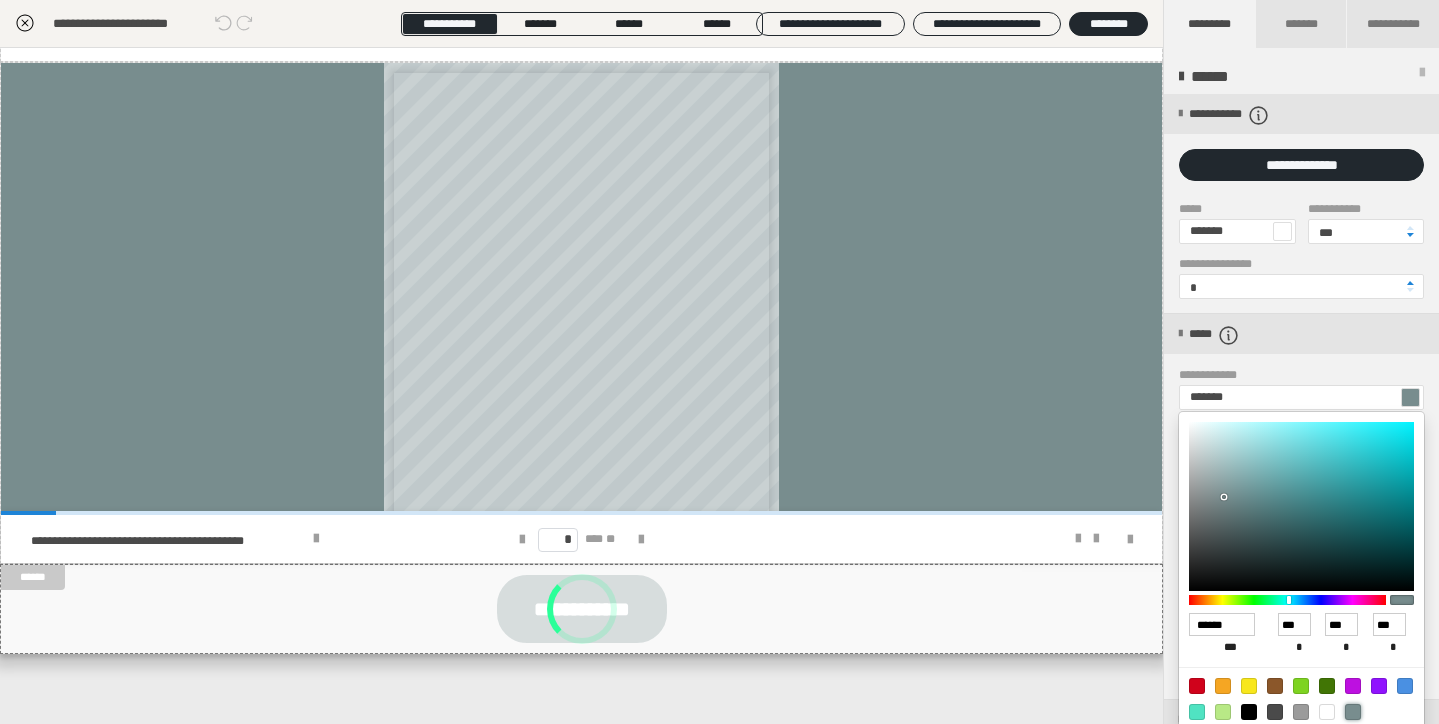 type on "*******" 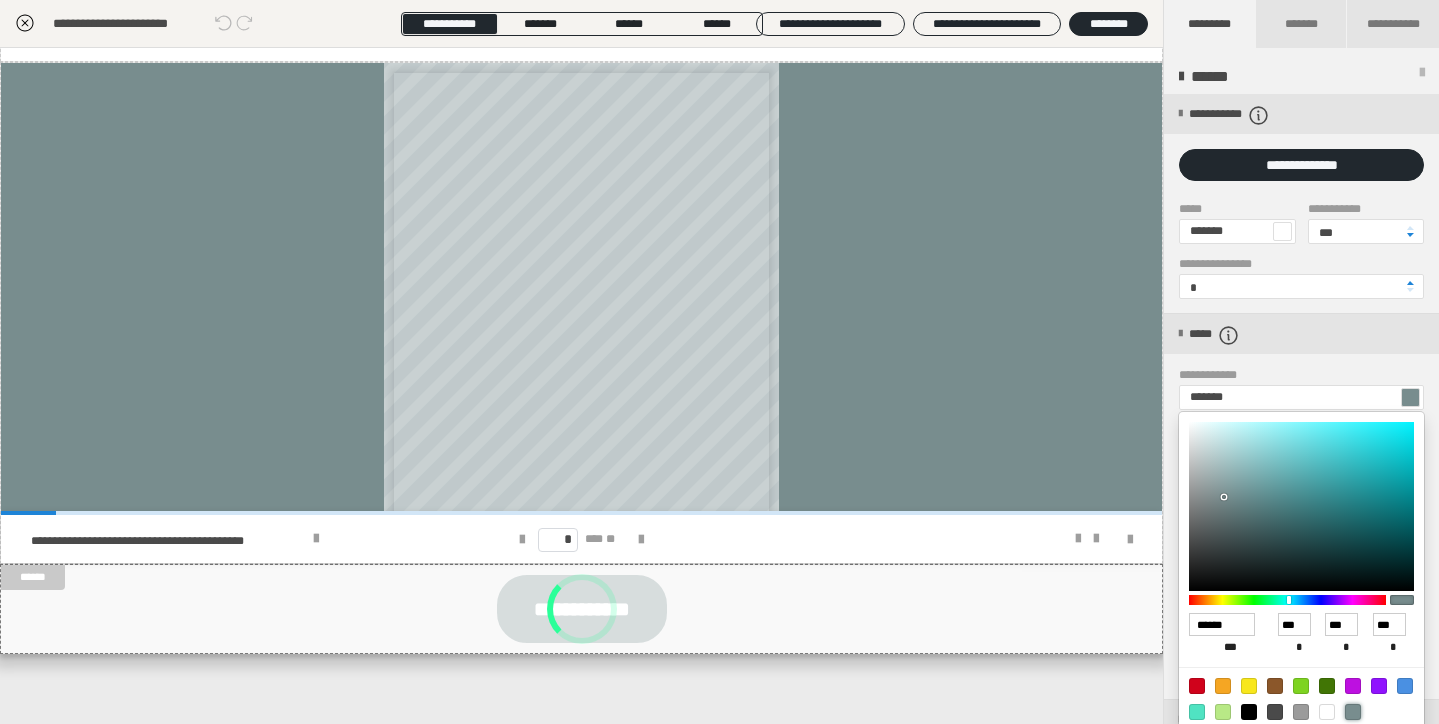 type on "******" 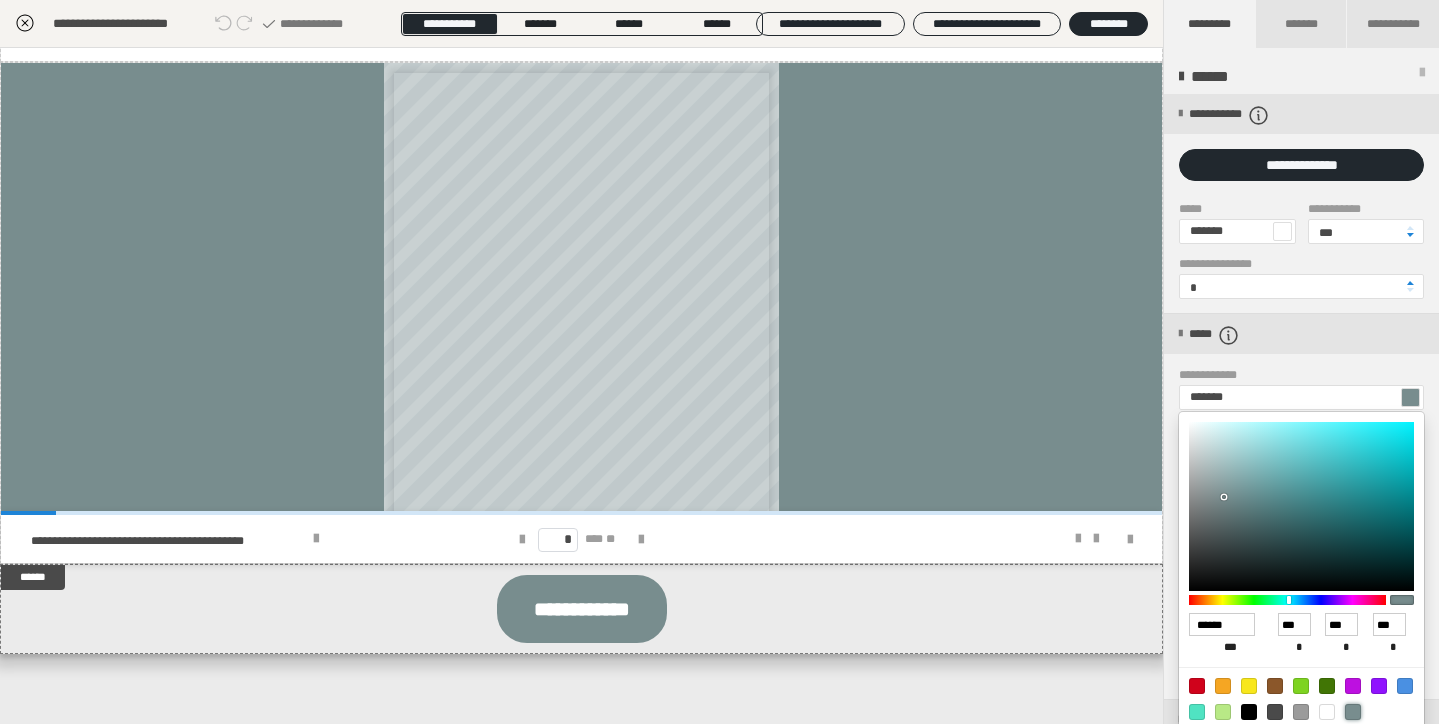 click at bounding box center [719, 362] 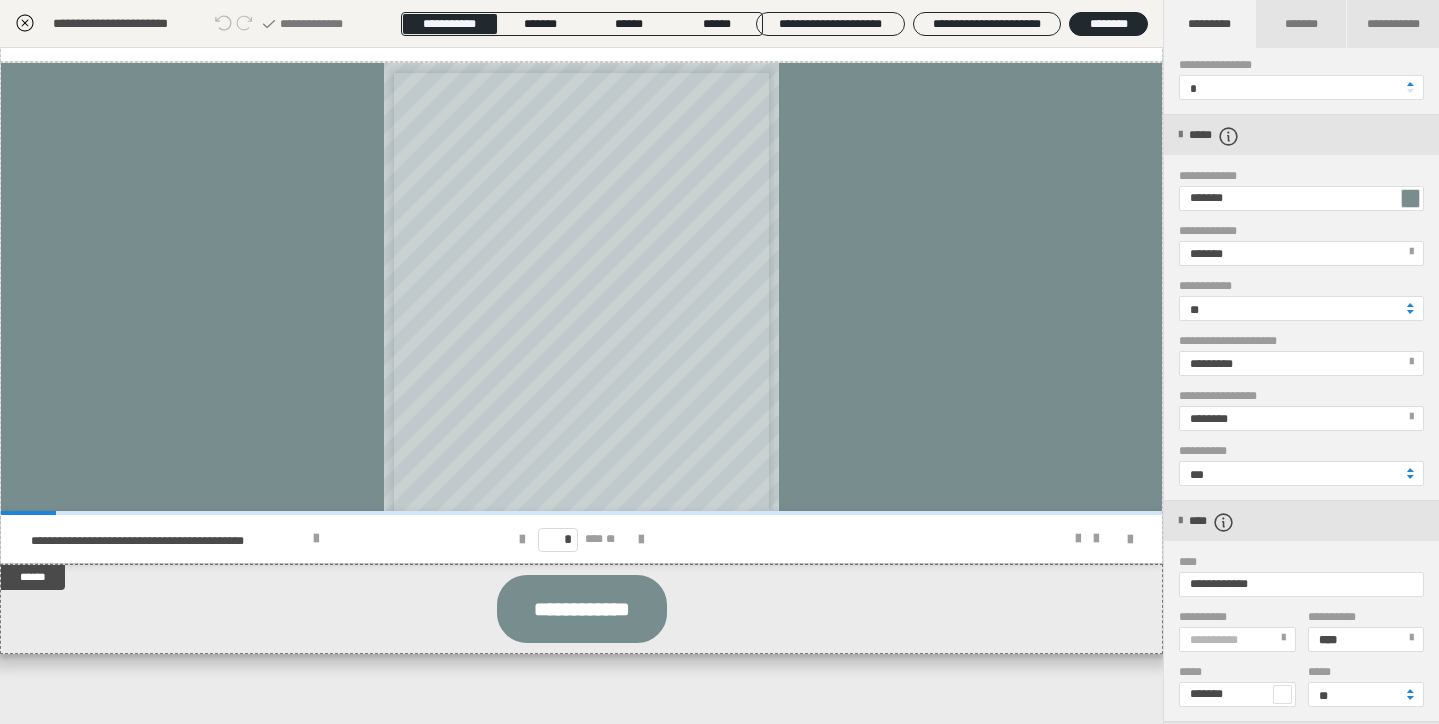 scroll, scrollTop: 200, scrollLeft: 0, axis: vertical 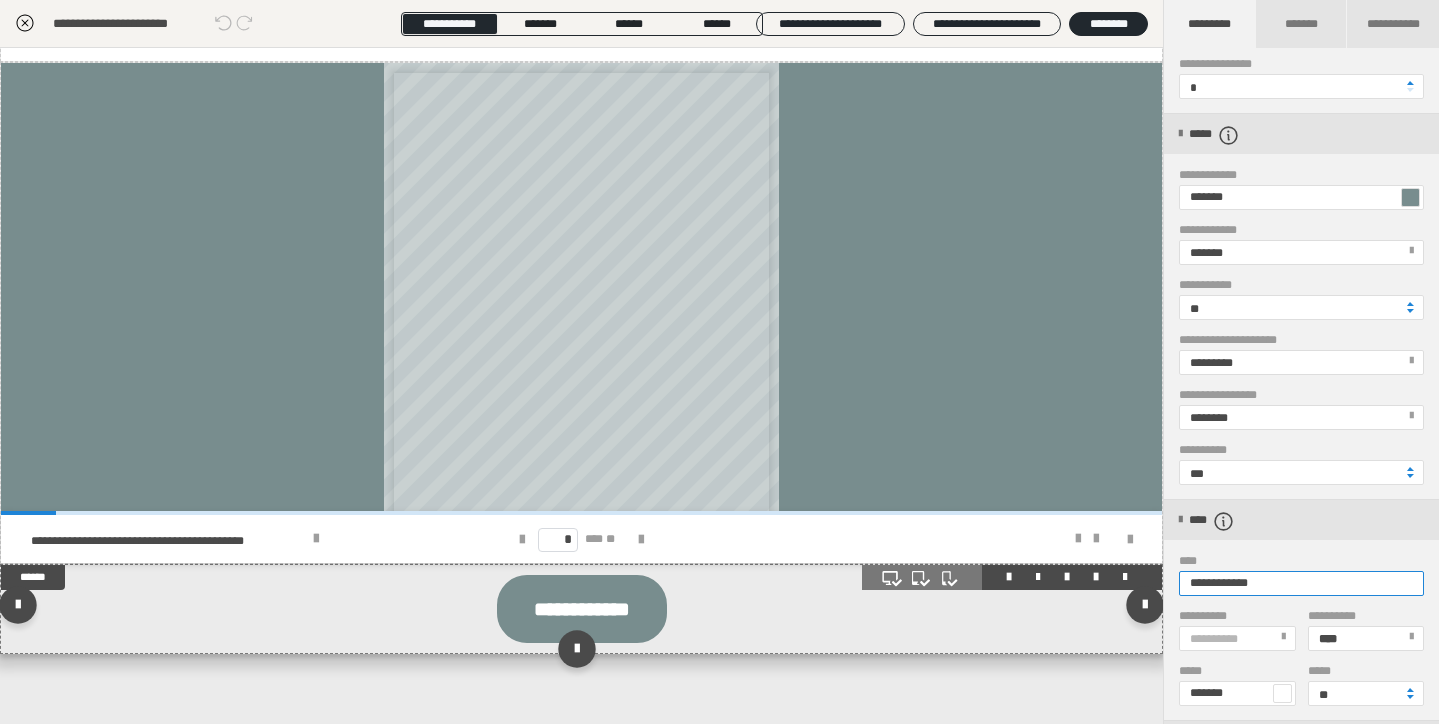 drag, startPoint x: 1292, startPoint y: 578, endPoint x: 1121, endPoint y: 578, distance: 171 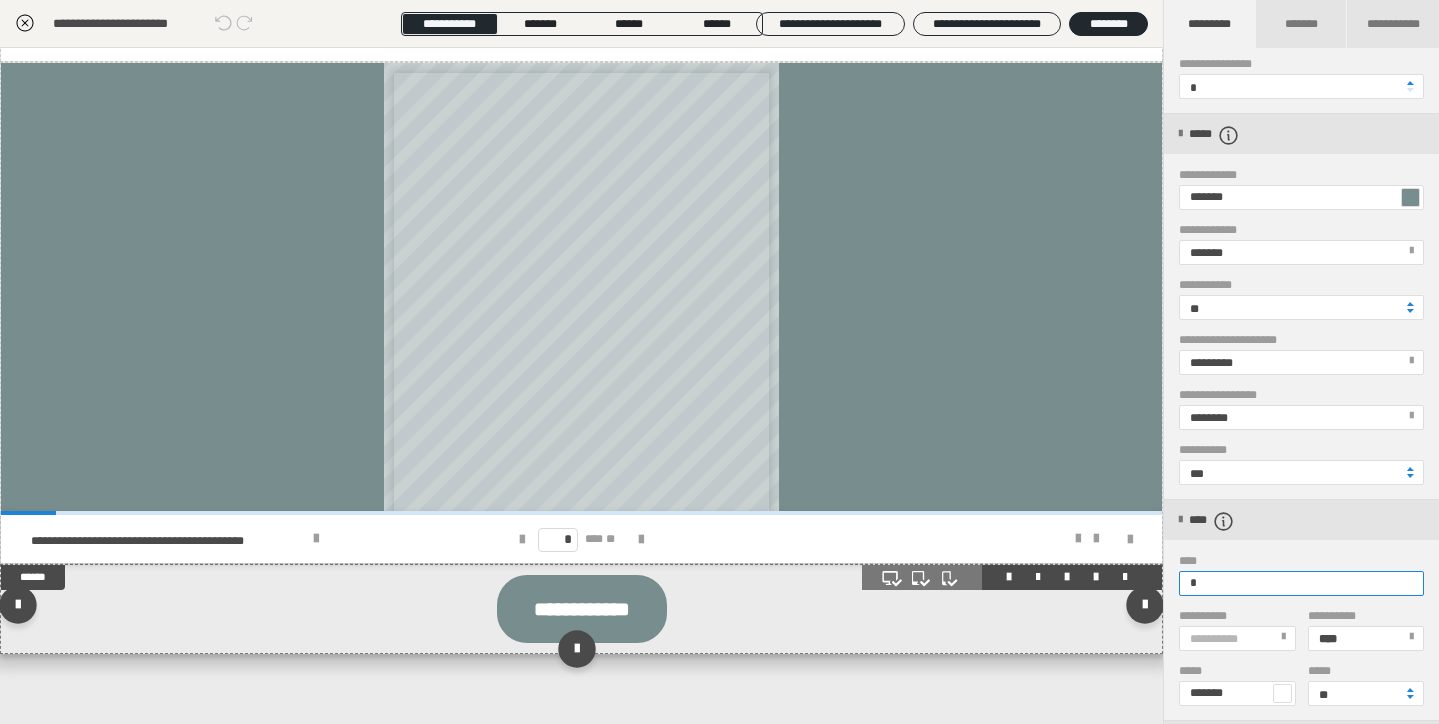 scroll, scrollTop: 672, scrollLeft: 0, axis: vertical 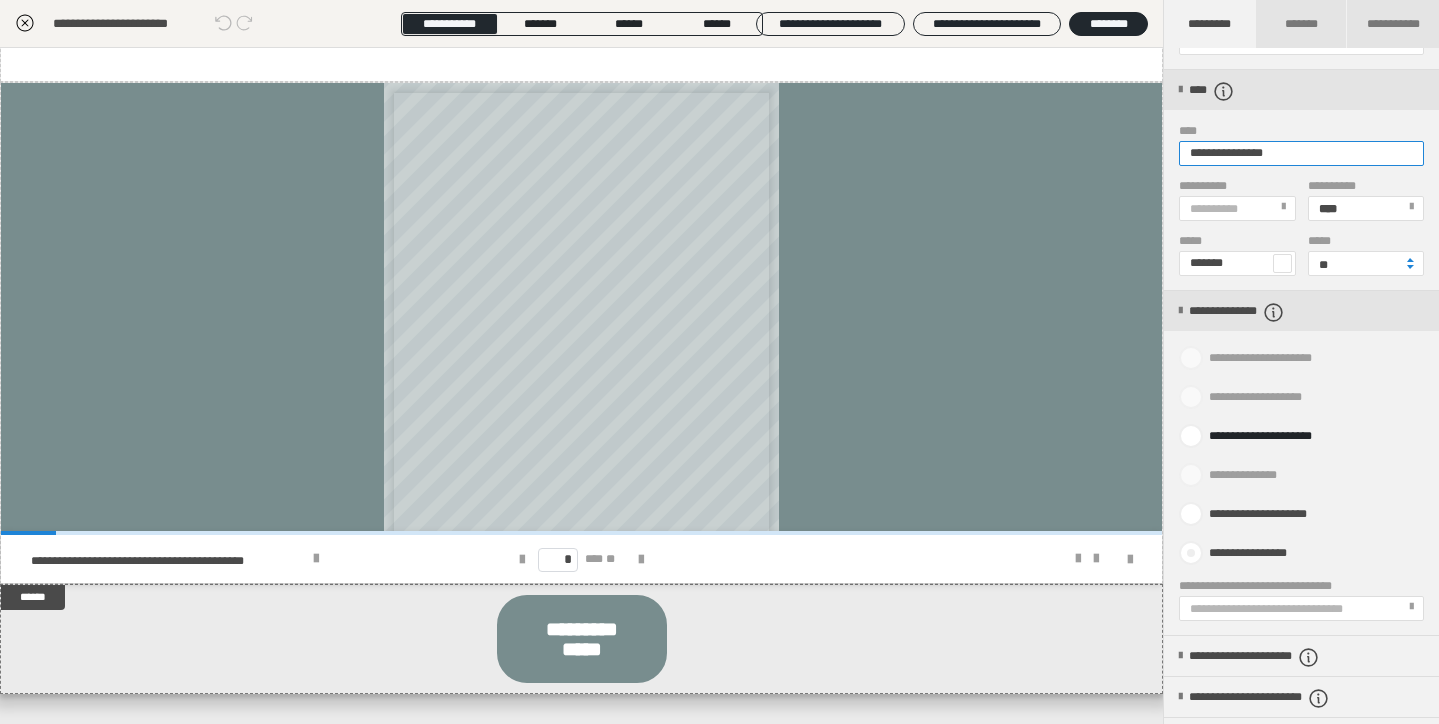 type on "**********" 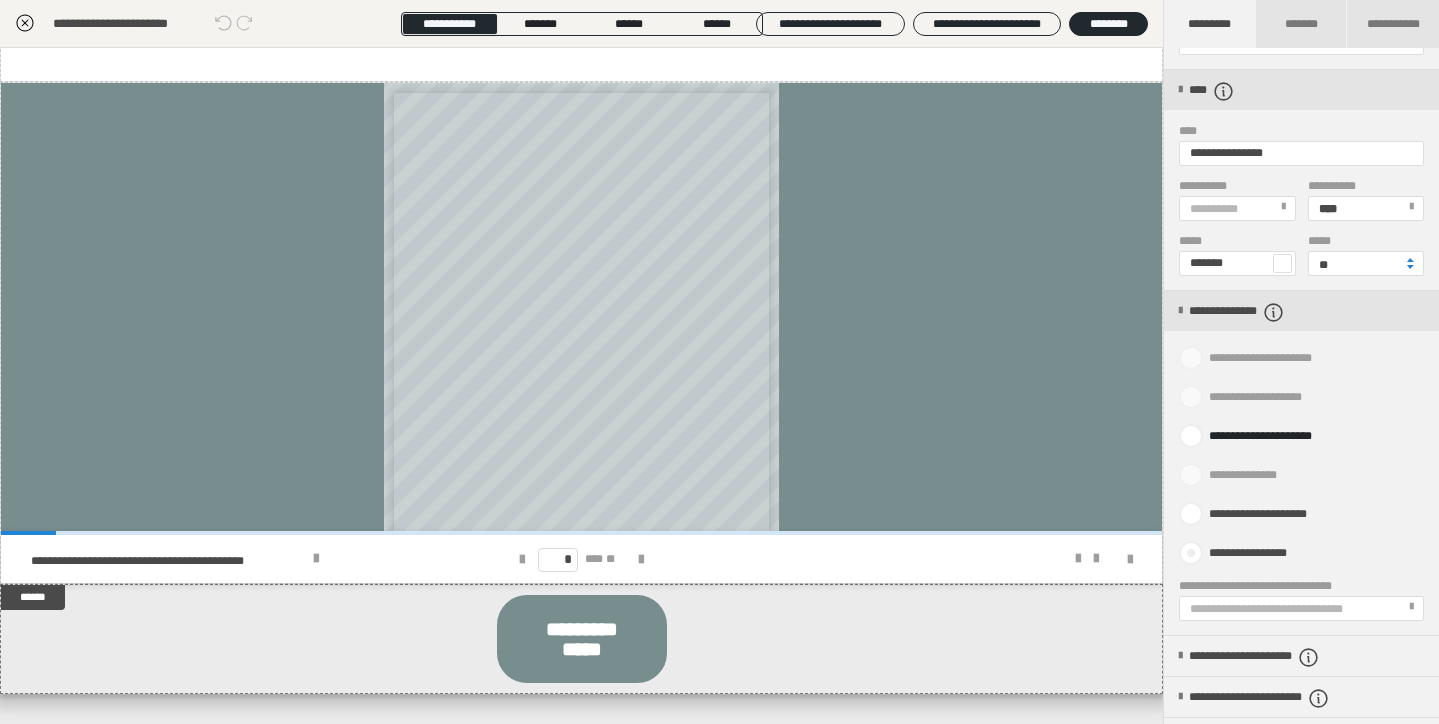 click on "**********" at bounding box center (1251, 553) 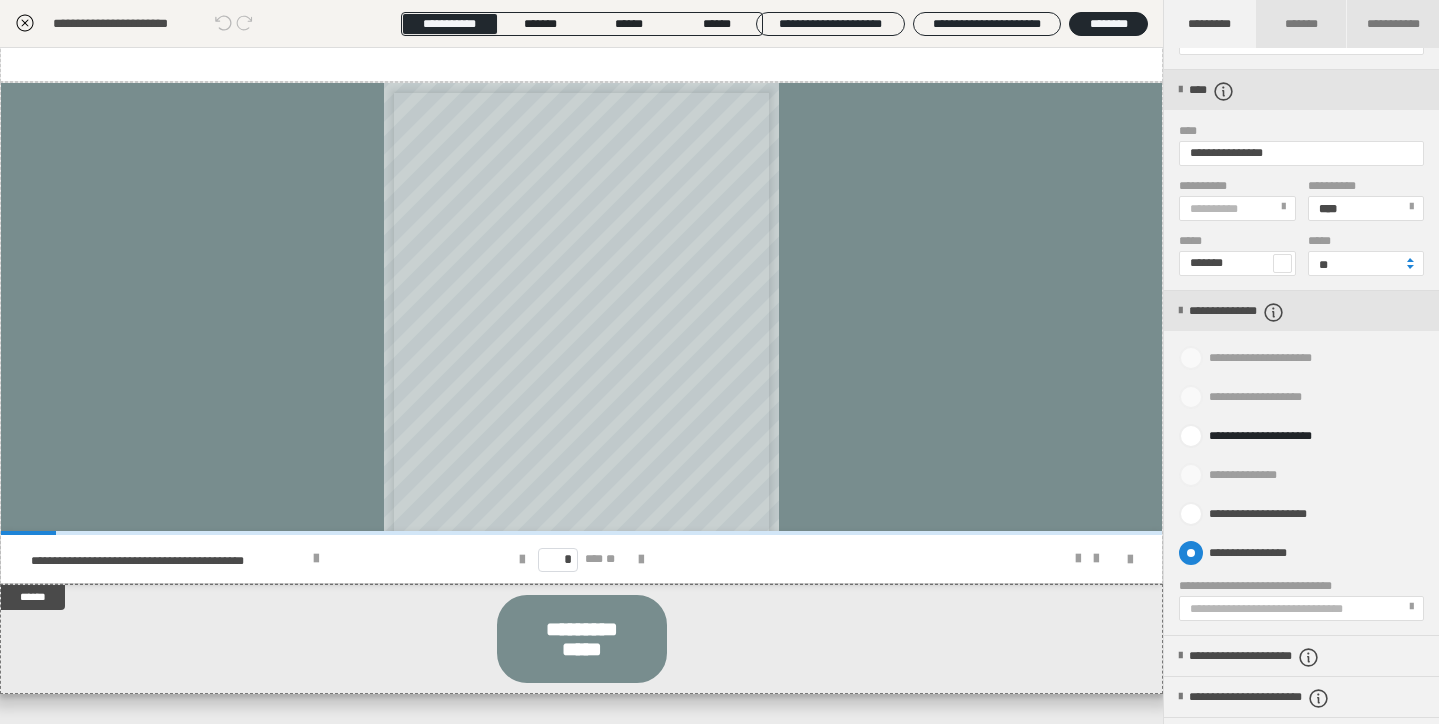 radio on "****" 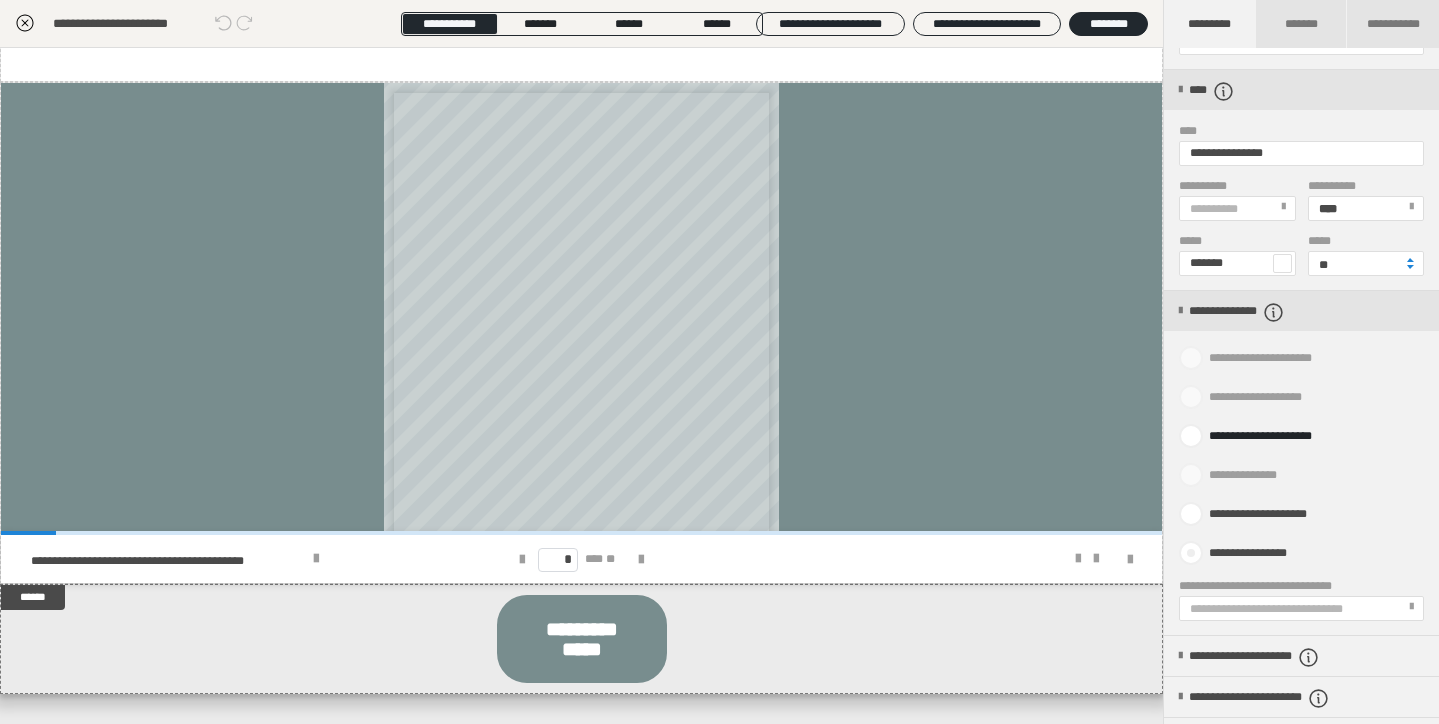 radio on "*****" 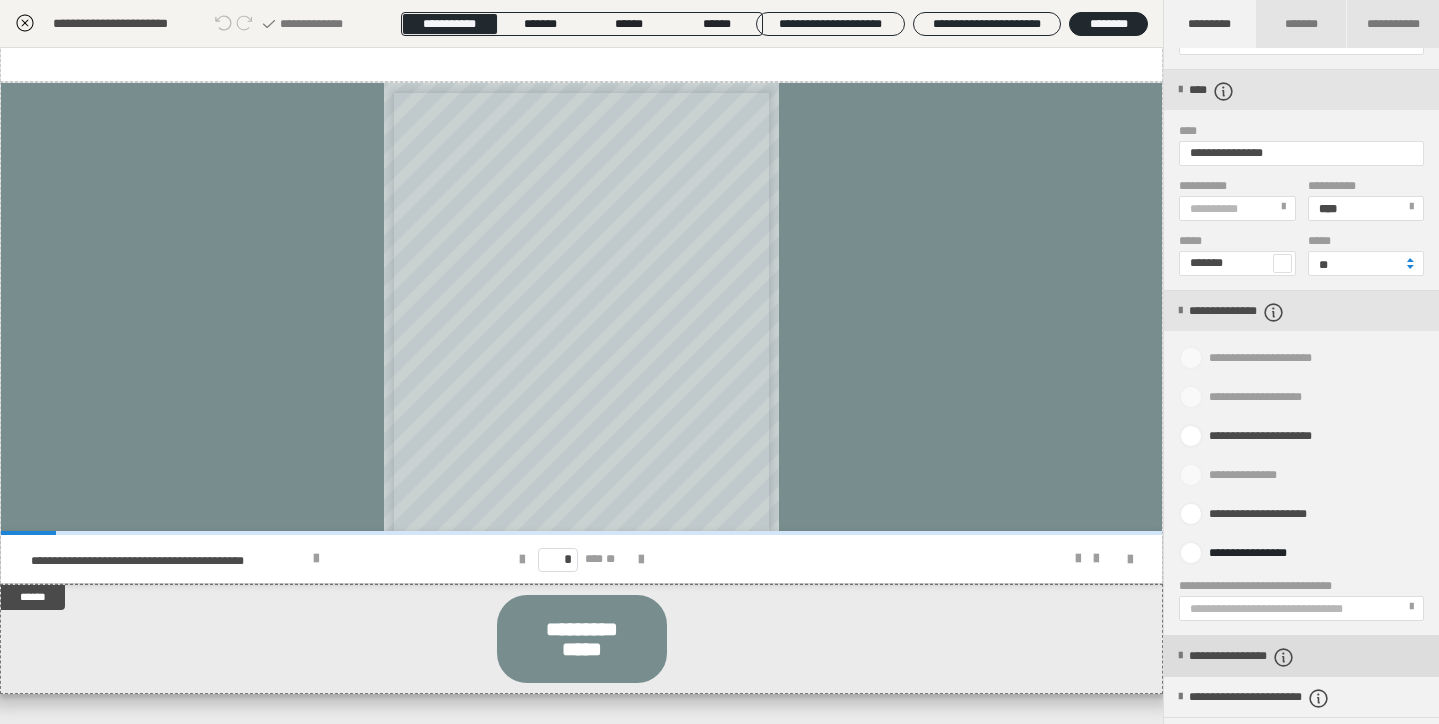 click on "**********" at bounding box center (1274, 657) 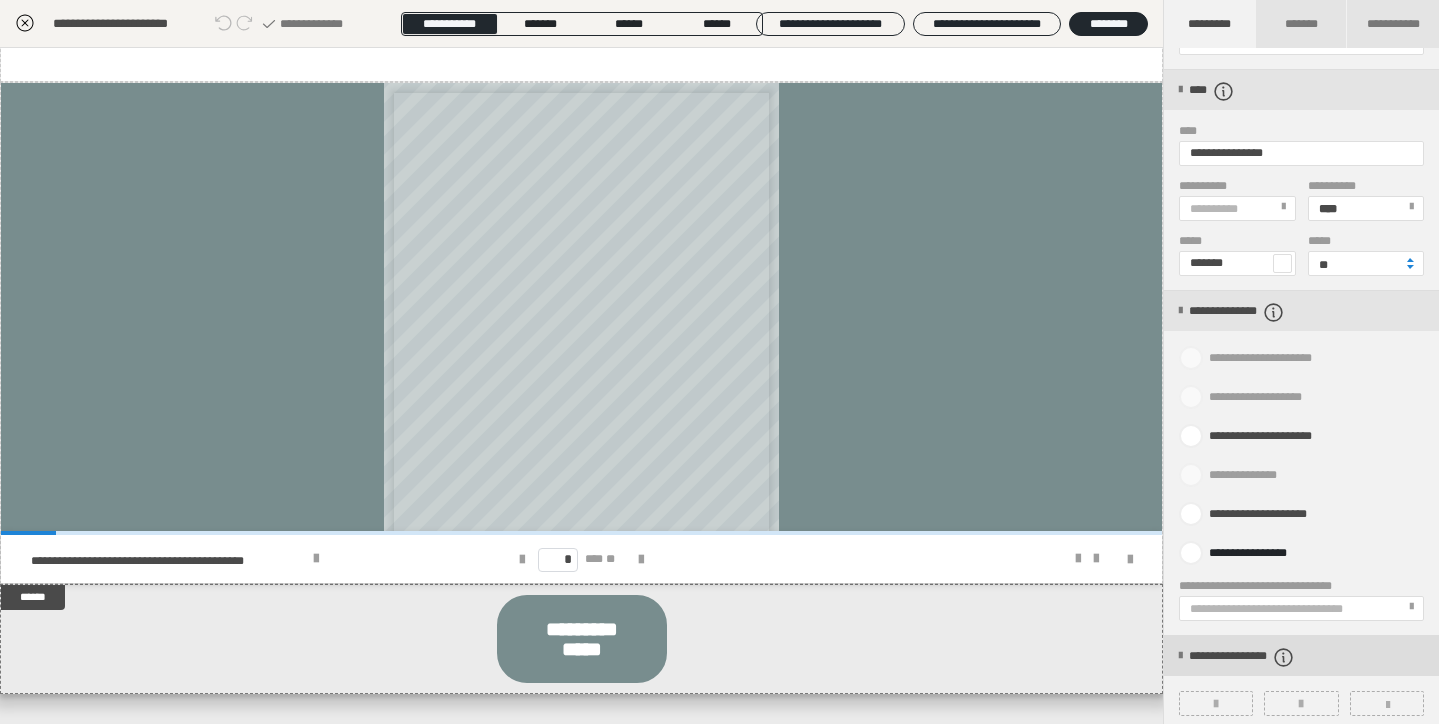 scroll, scrollTop: 752, scrollLeft: 0, axis: vertical 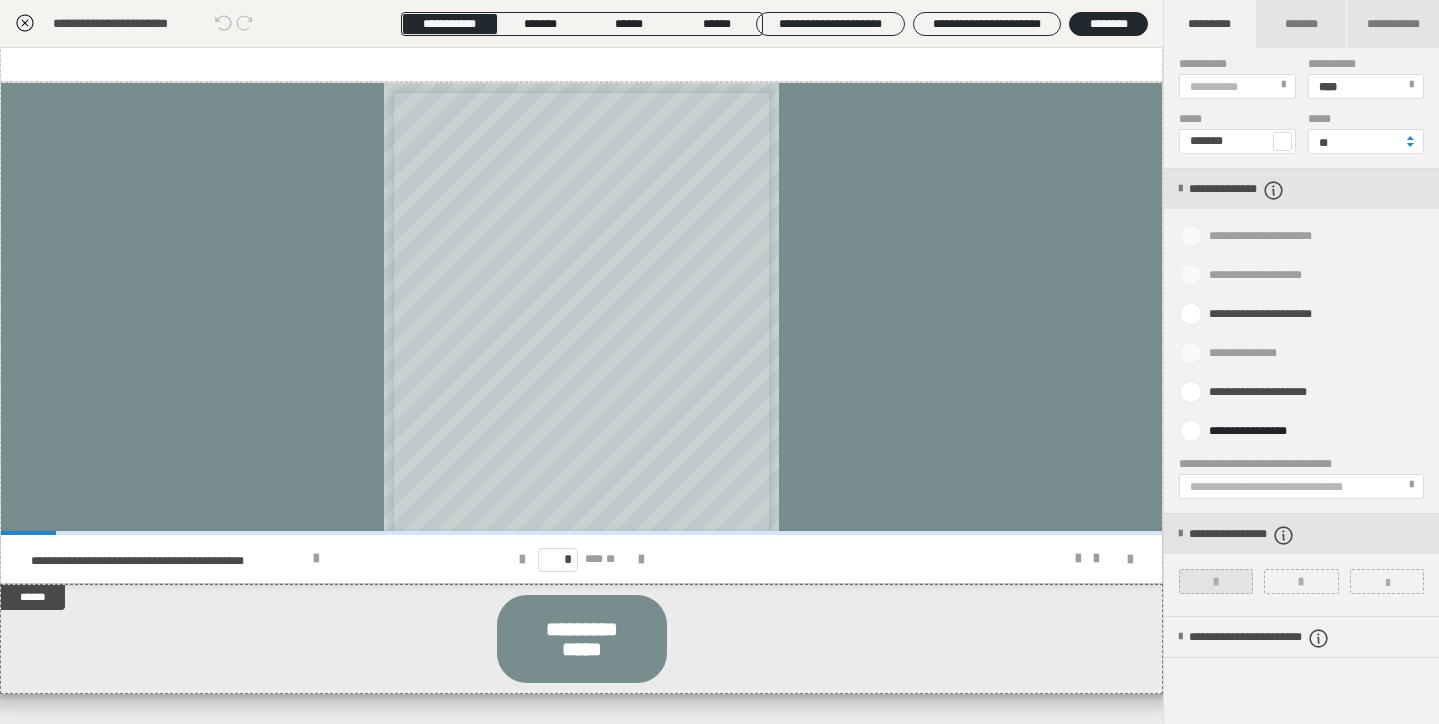 click at bounding box center (1216, 581) 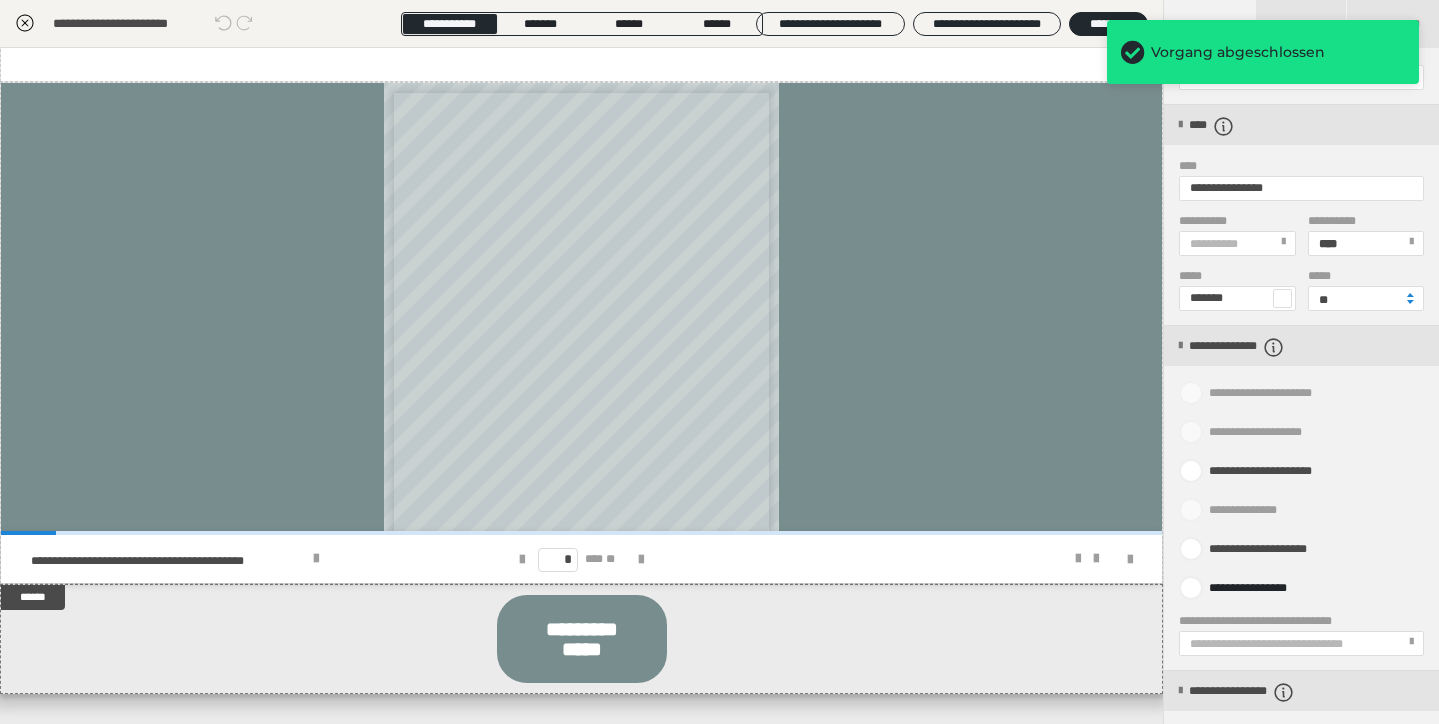 scroll, scrollTop: 564, scrollLeft: 0, axis: vertical 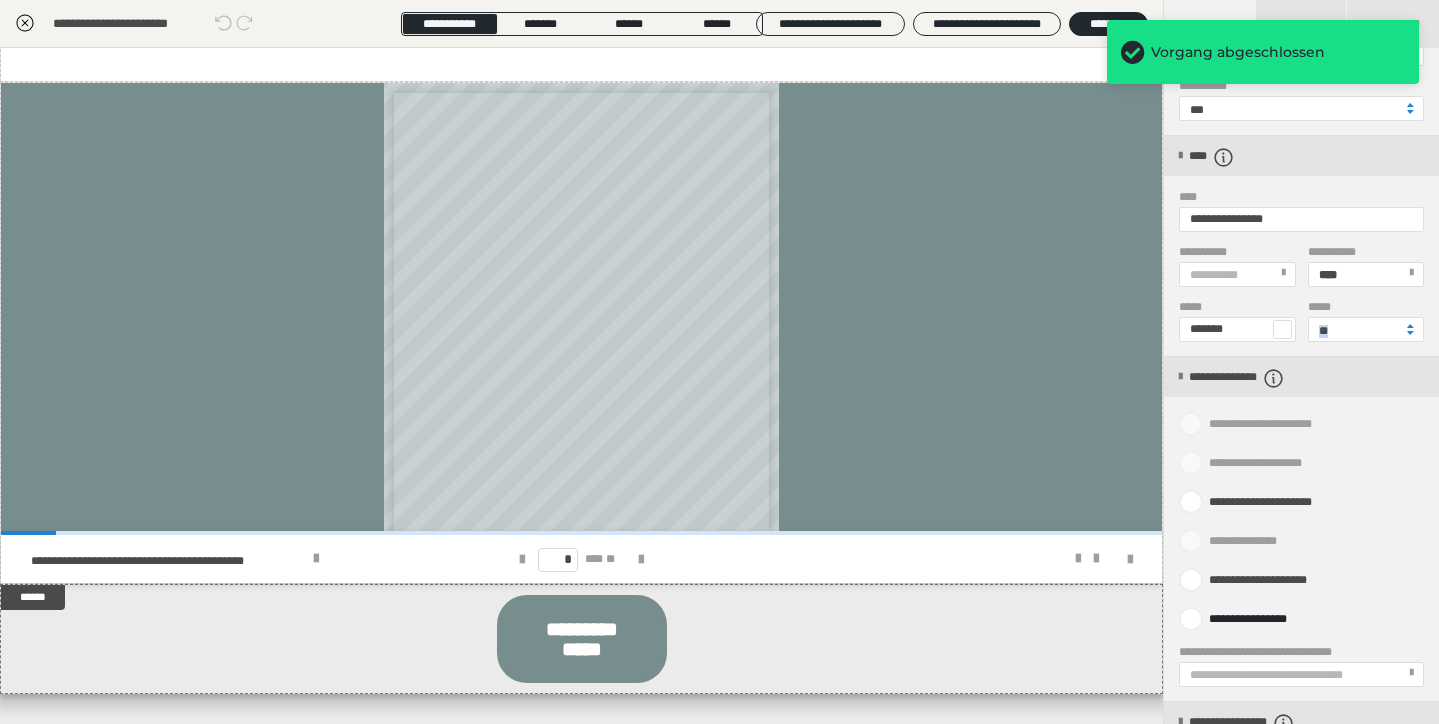 click on "**" at bounding box center (1366, 329) 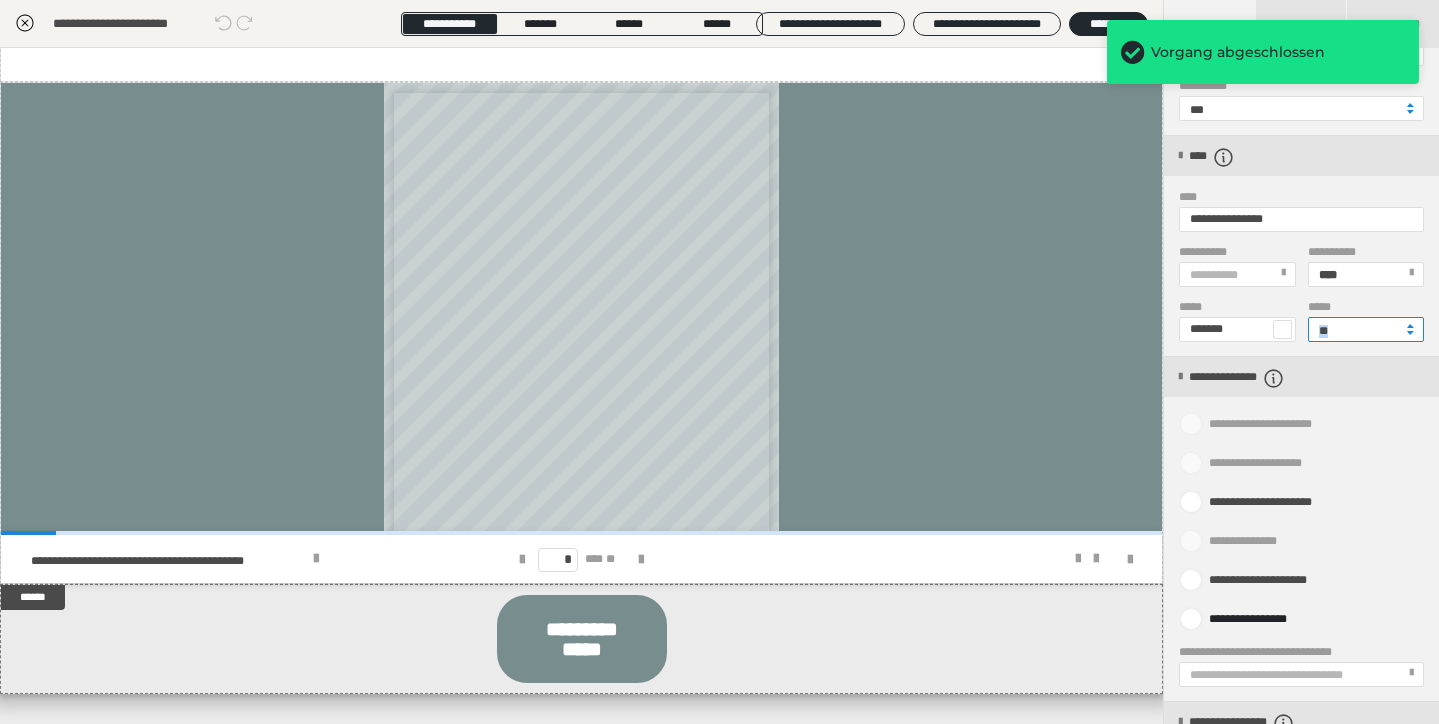 click on "**" at bounding box center [1366, 329] 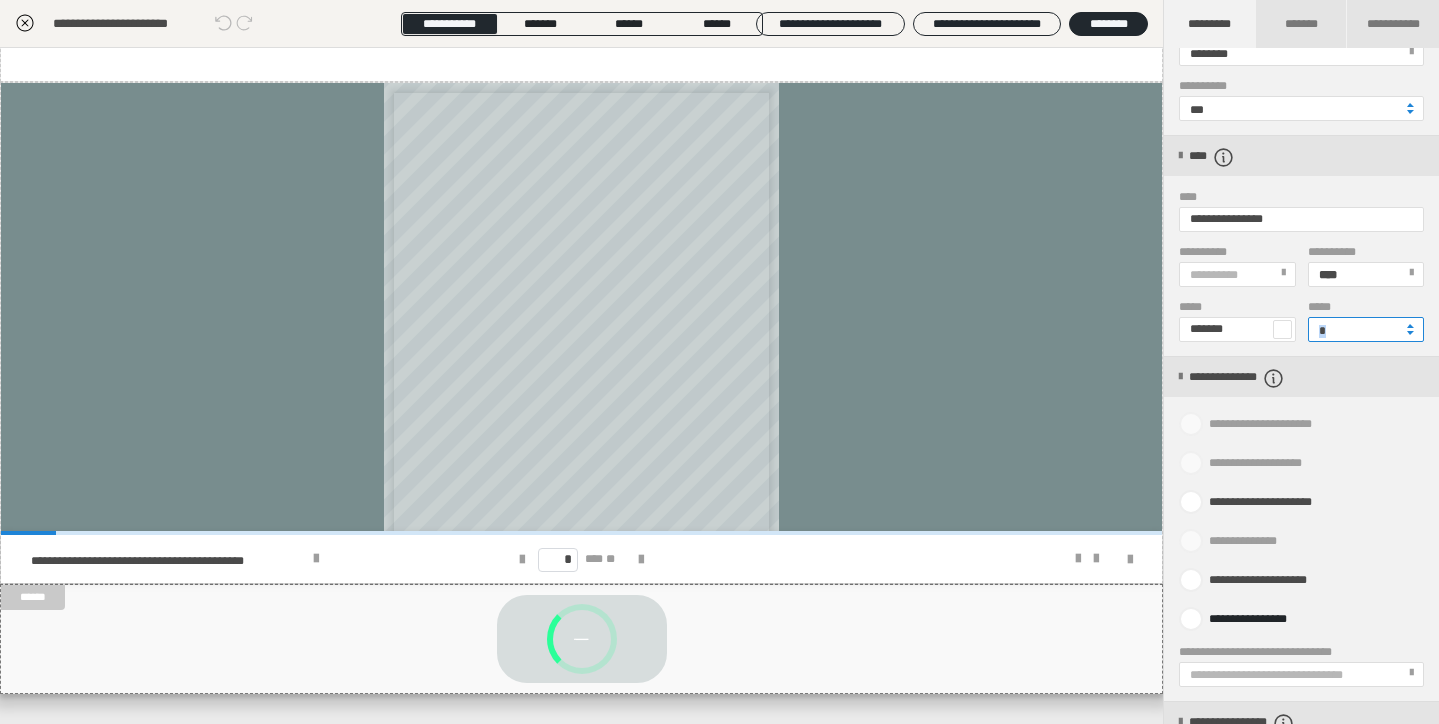 scroll, scrollTop: 654, scrollLeft: 0, axis: vertical 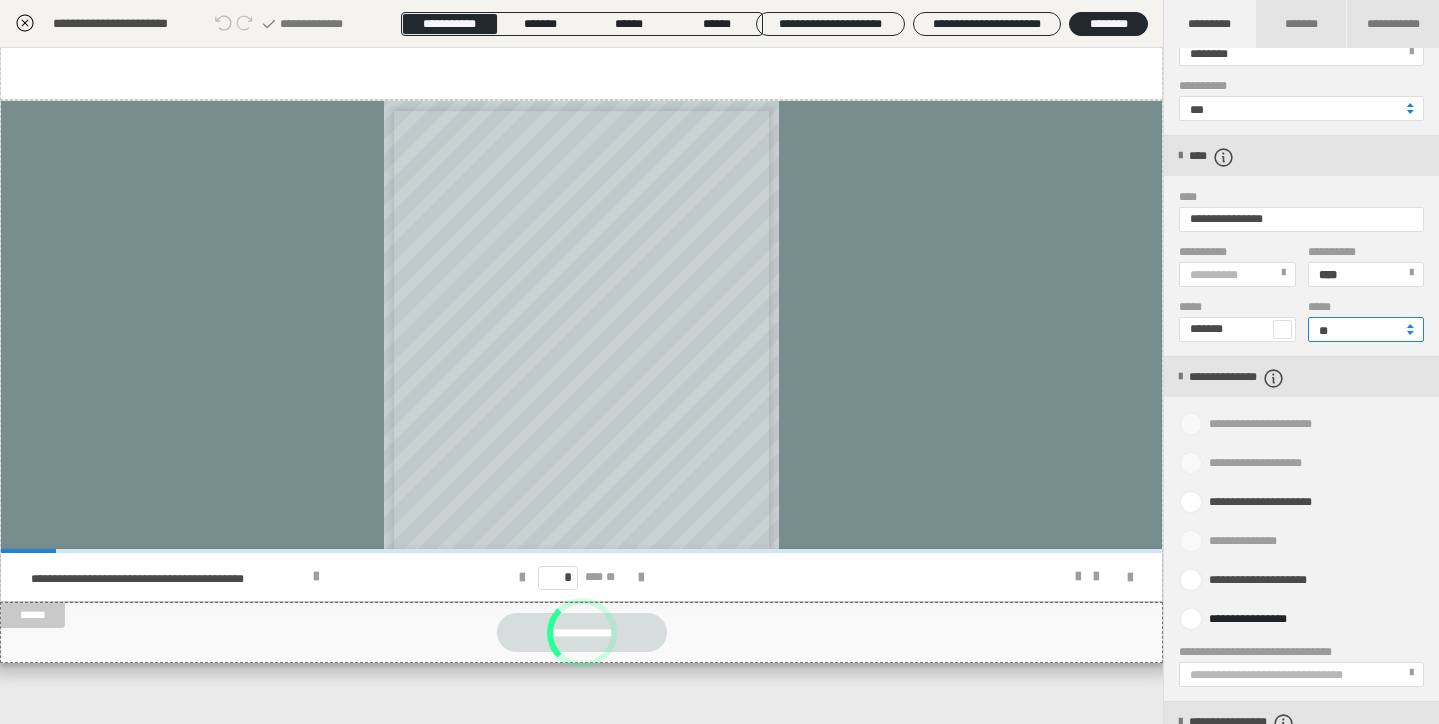 type on "**" 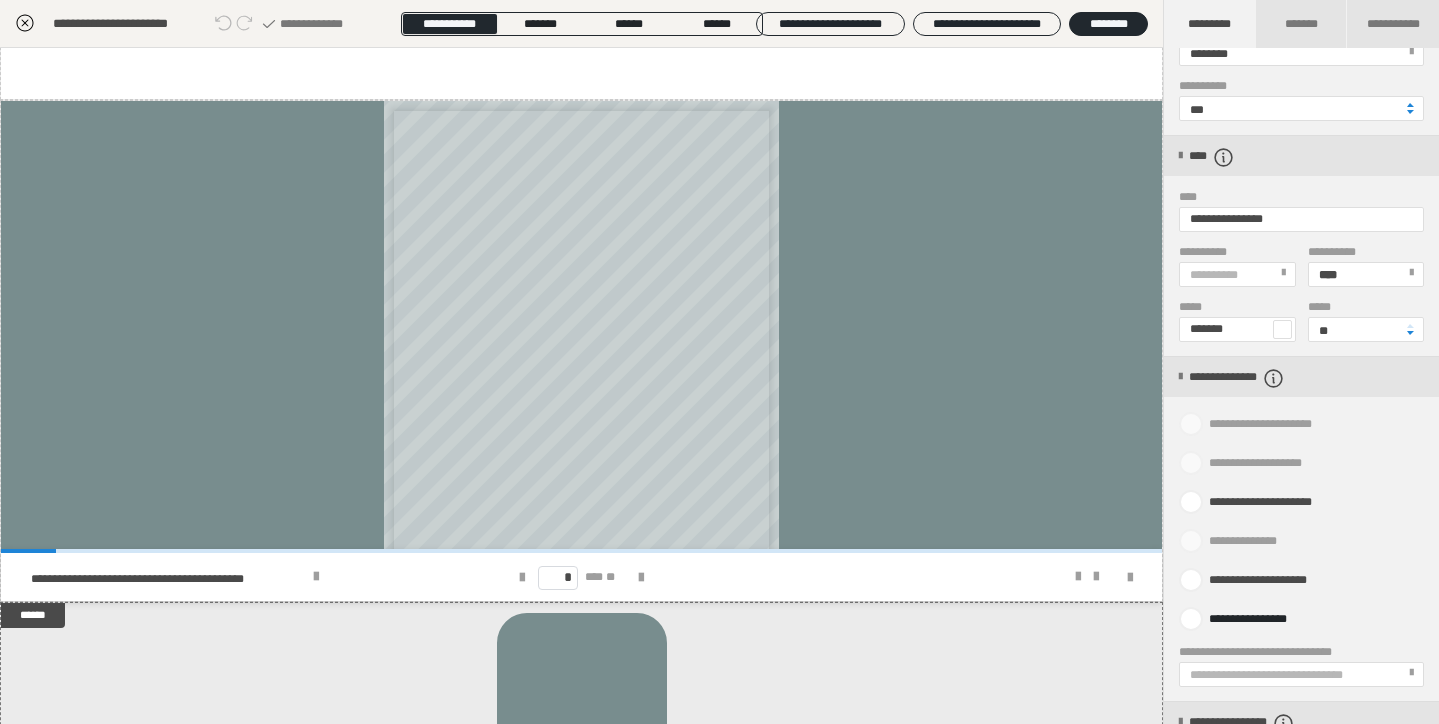 click on "**********" at bounding box center (1218, 275) 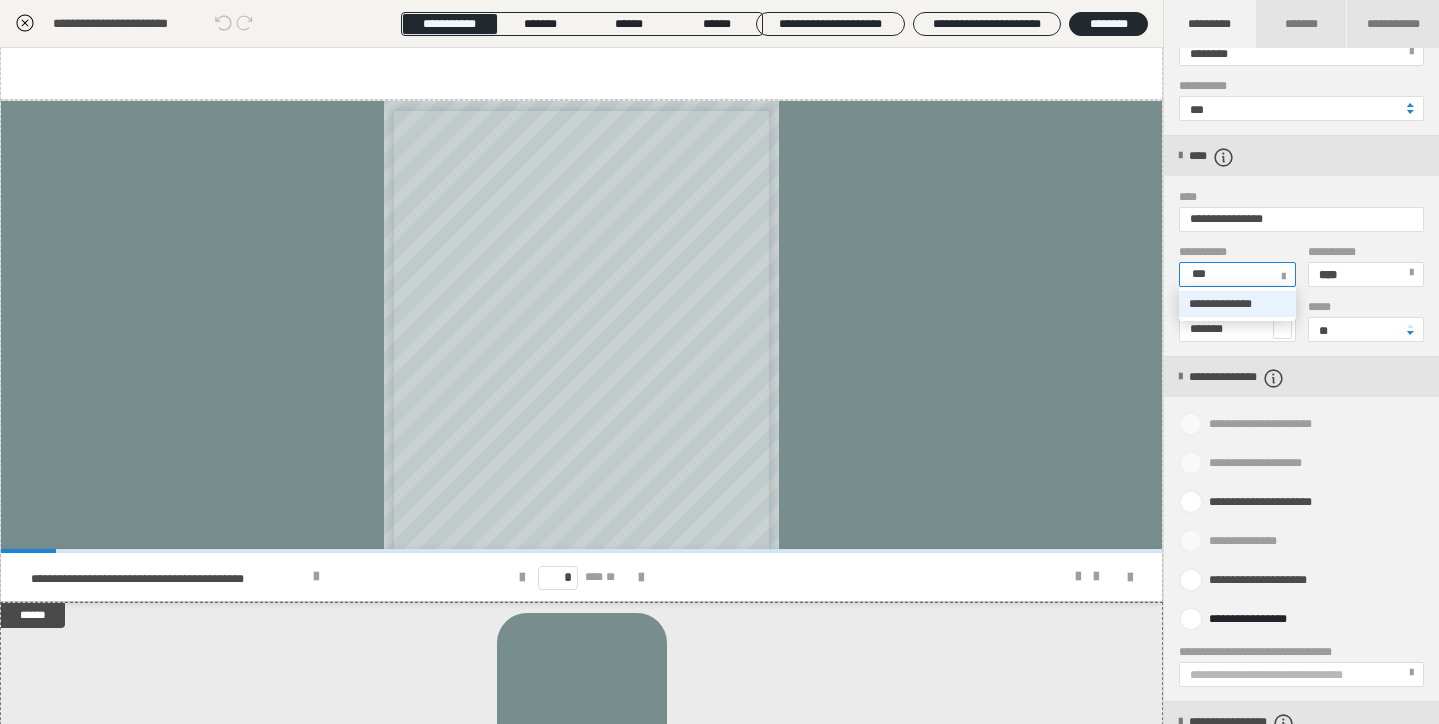 type on "****" 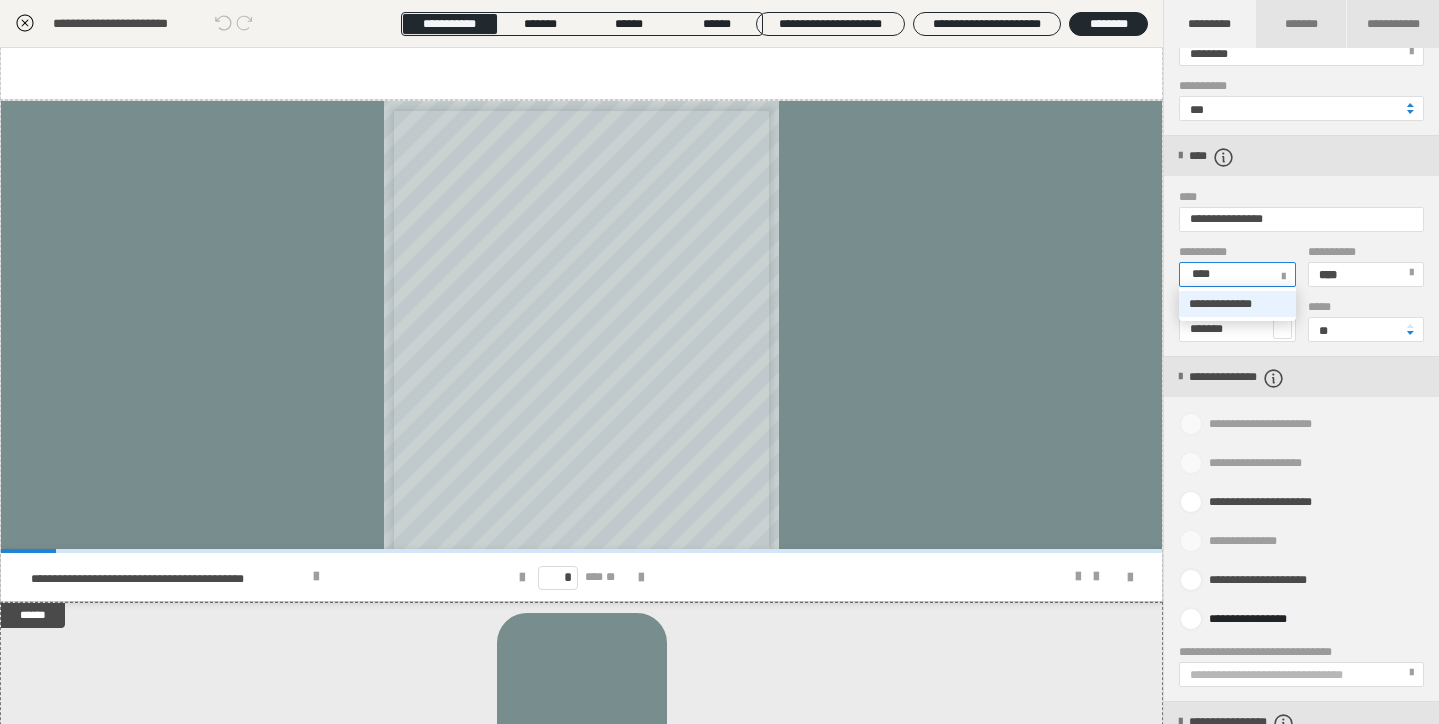 click on "**********" at bounding box center (1220, 304) 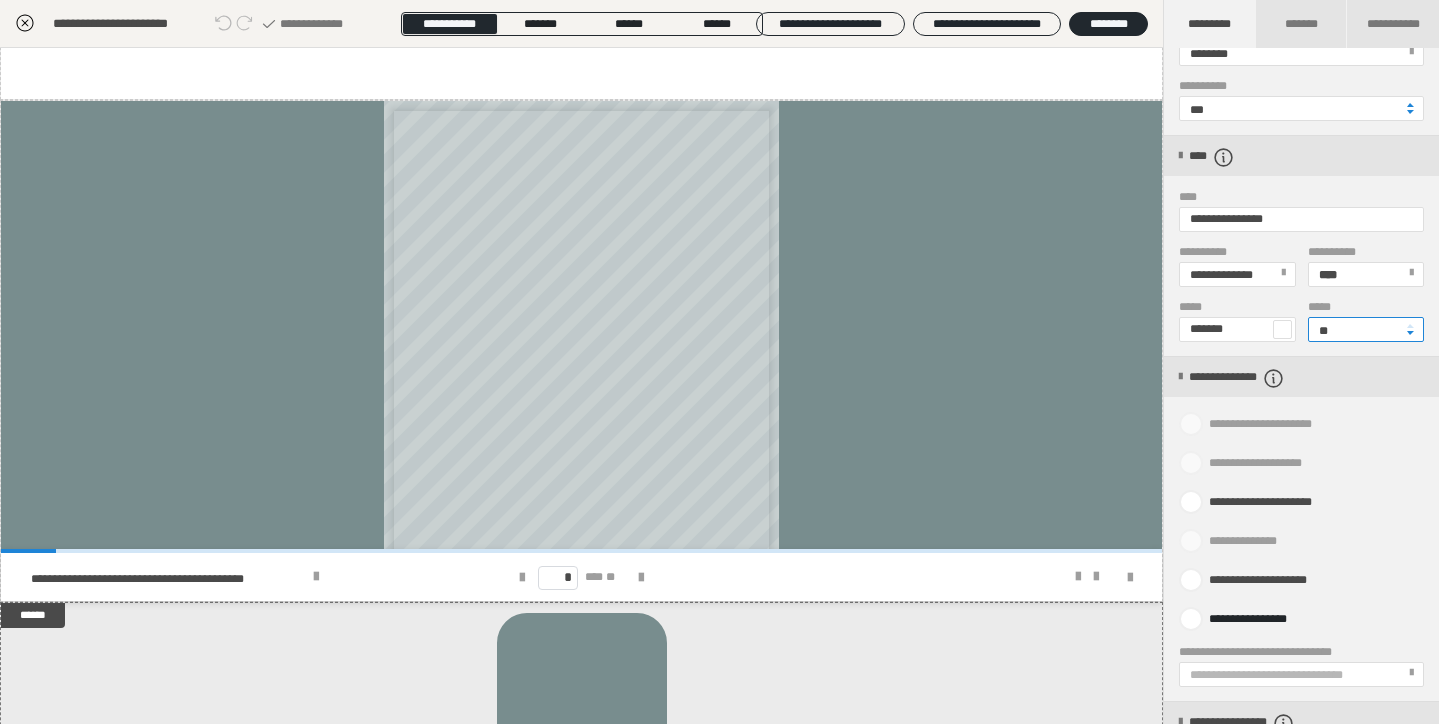 drag, startPoint x: 1357, startPoint y: 326, endPoint x: 1297, endPoint y: 324, distance: 60.033325 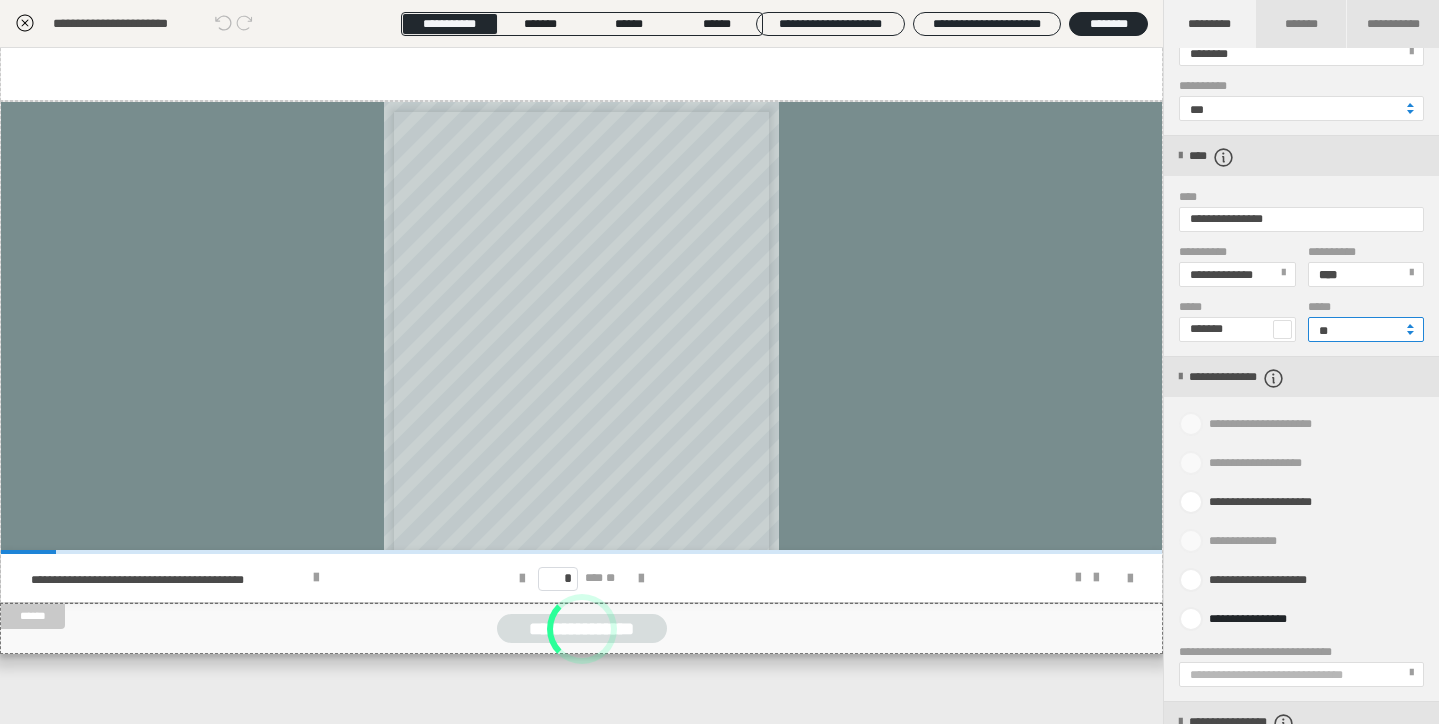 scroll, scrollTop: 653, scrollLeft: 0, axis: vertical 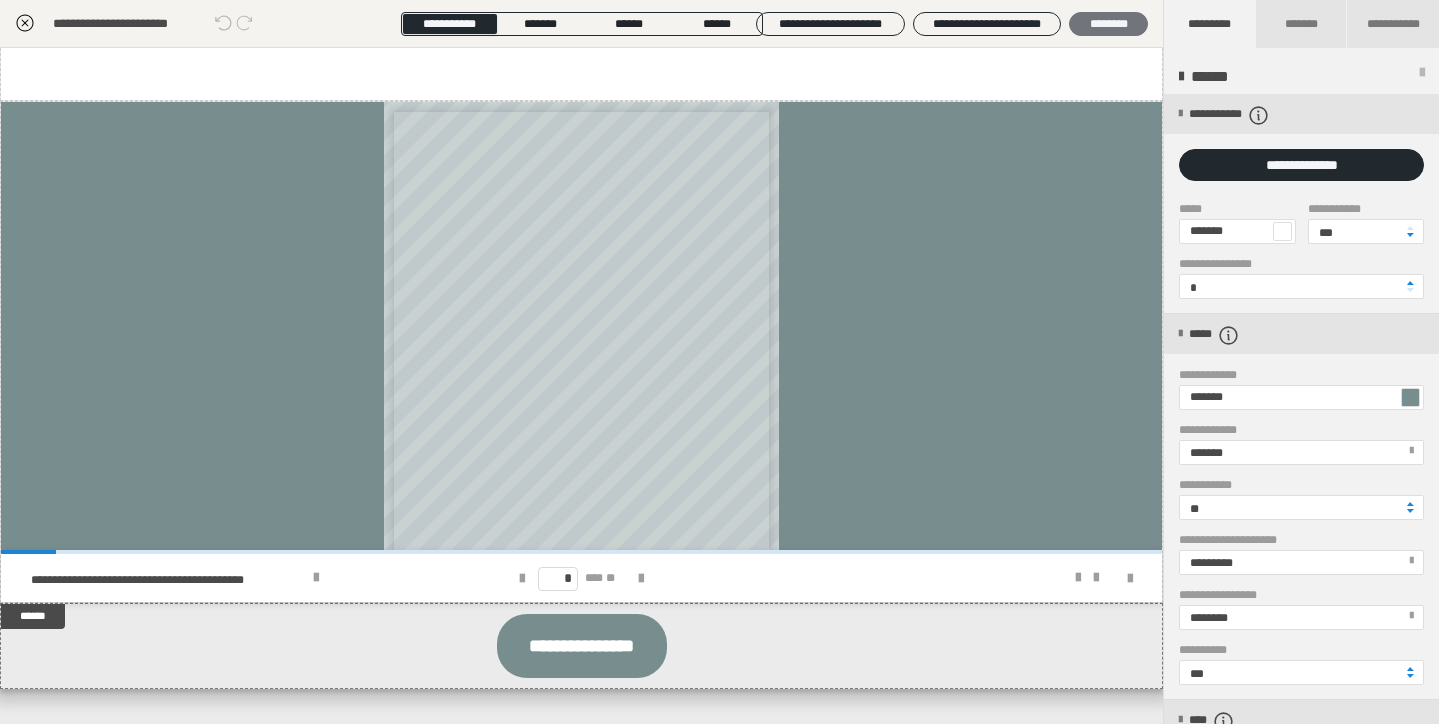 type on "**" 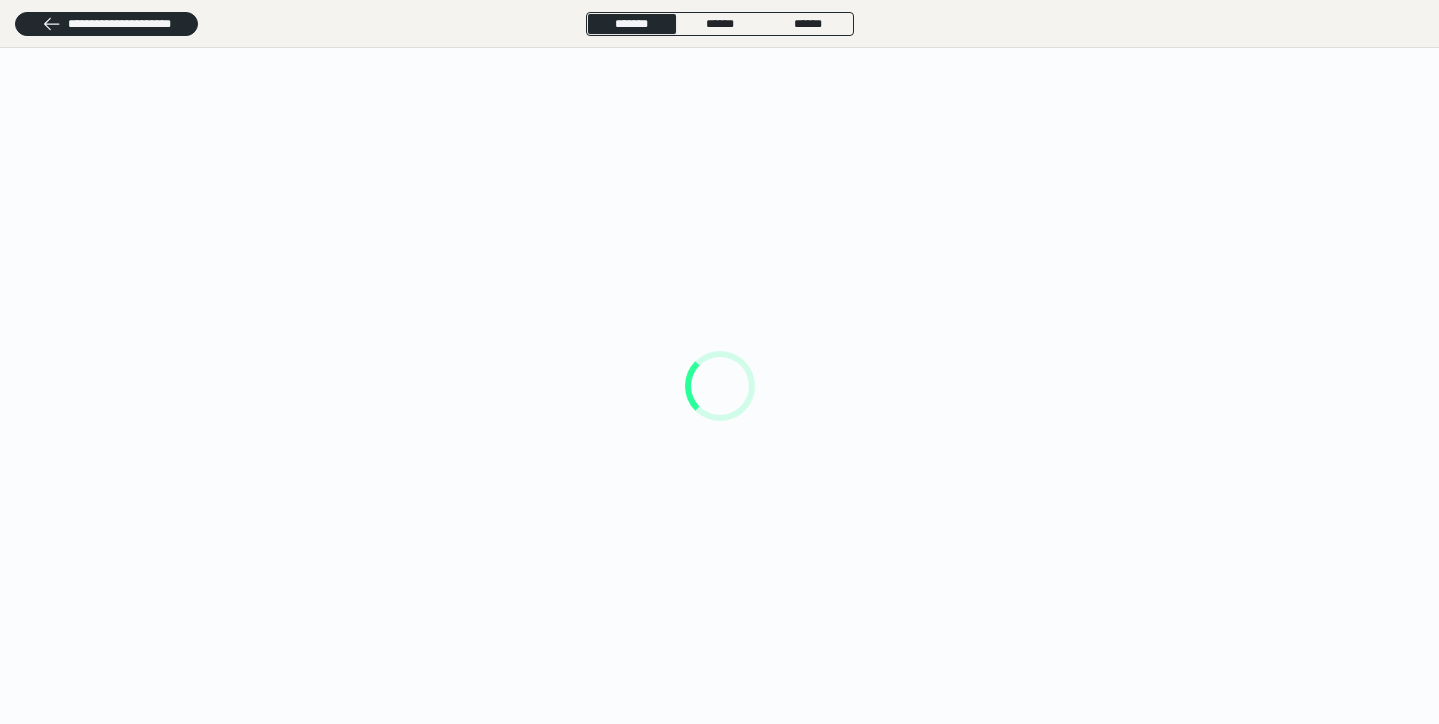 scroll, scrollTop: 0, scrollLeft: 0, axis: both 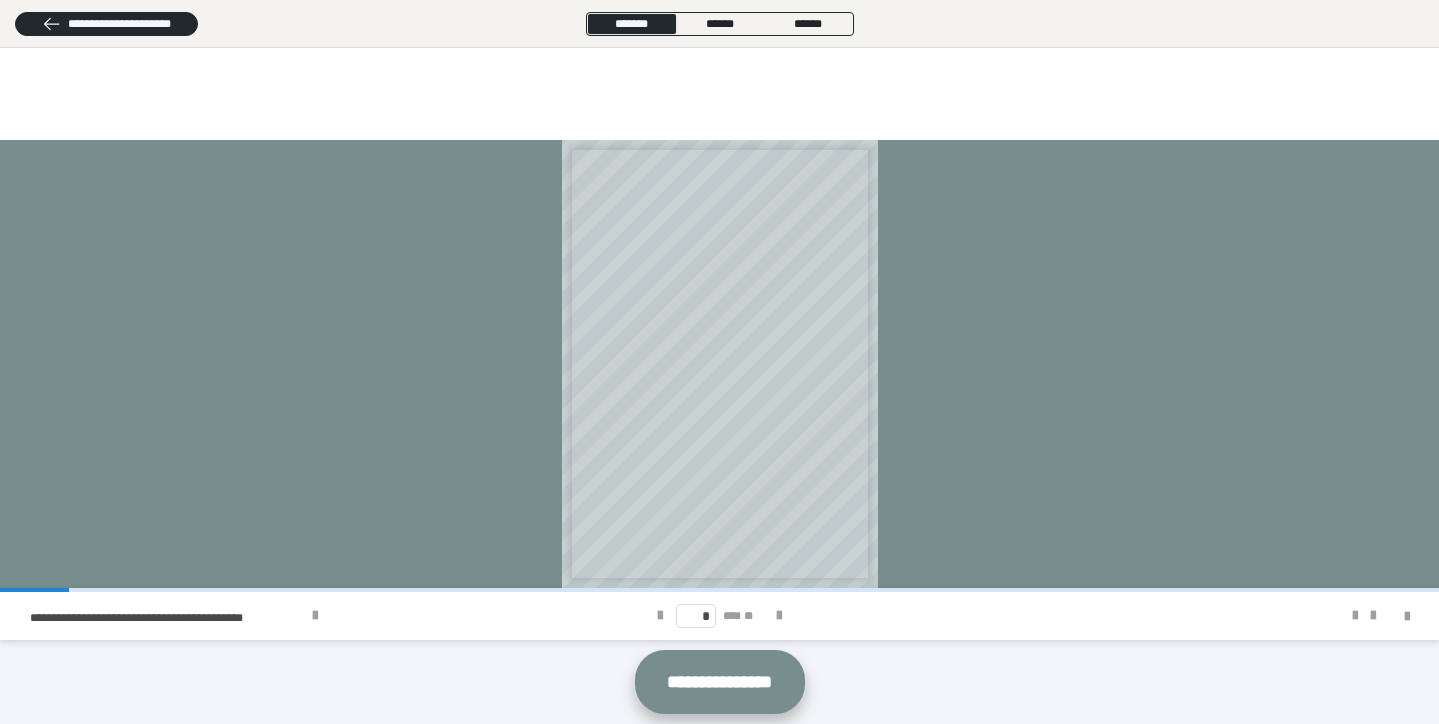 click on "**********" at bounding box center (720, 682) 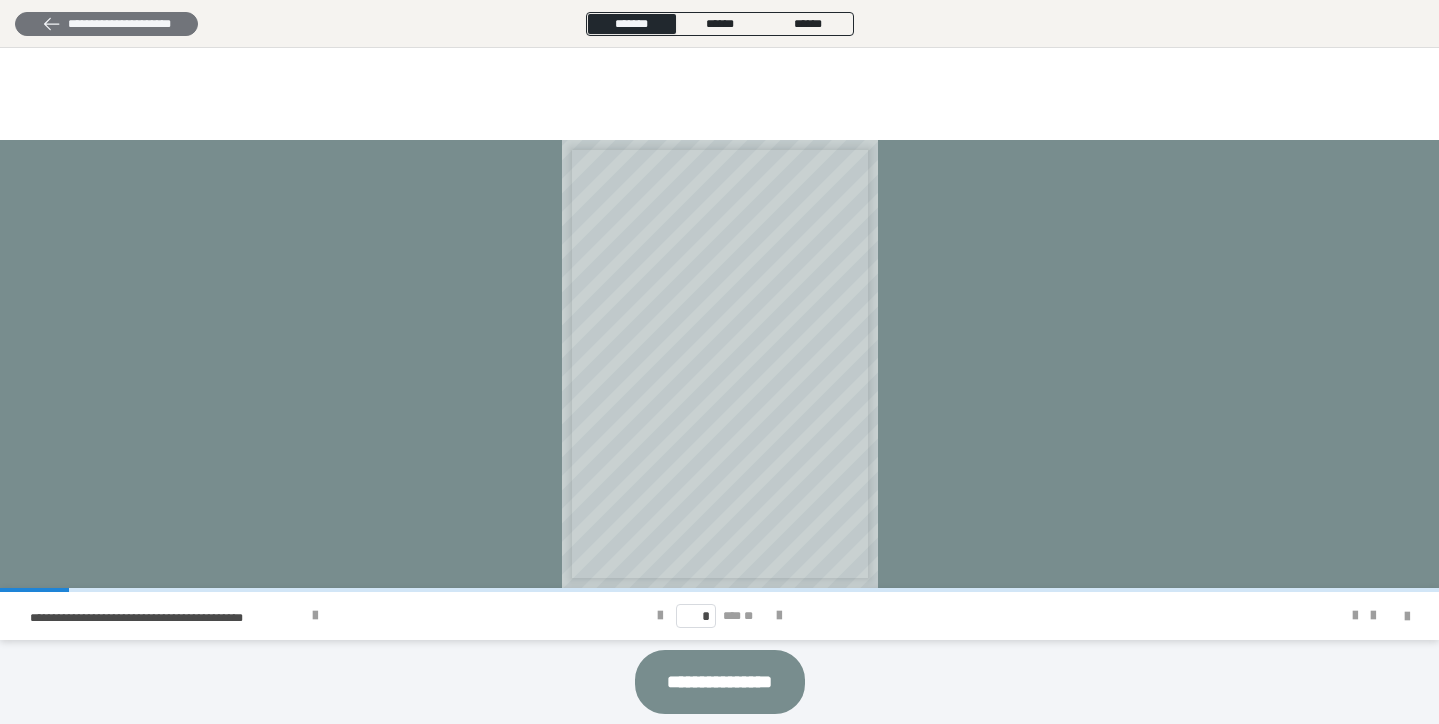 click on "**********" at bounding box center (106, 24) 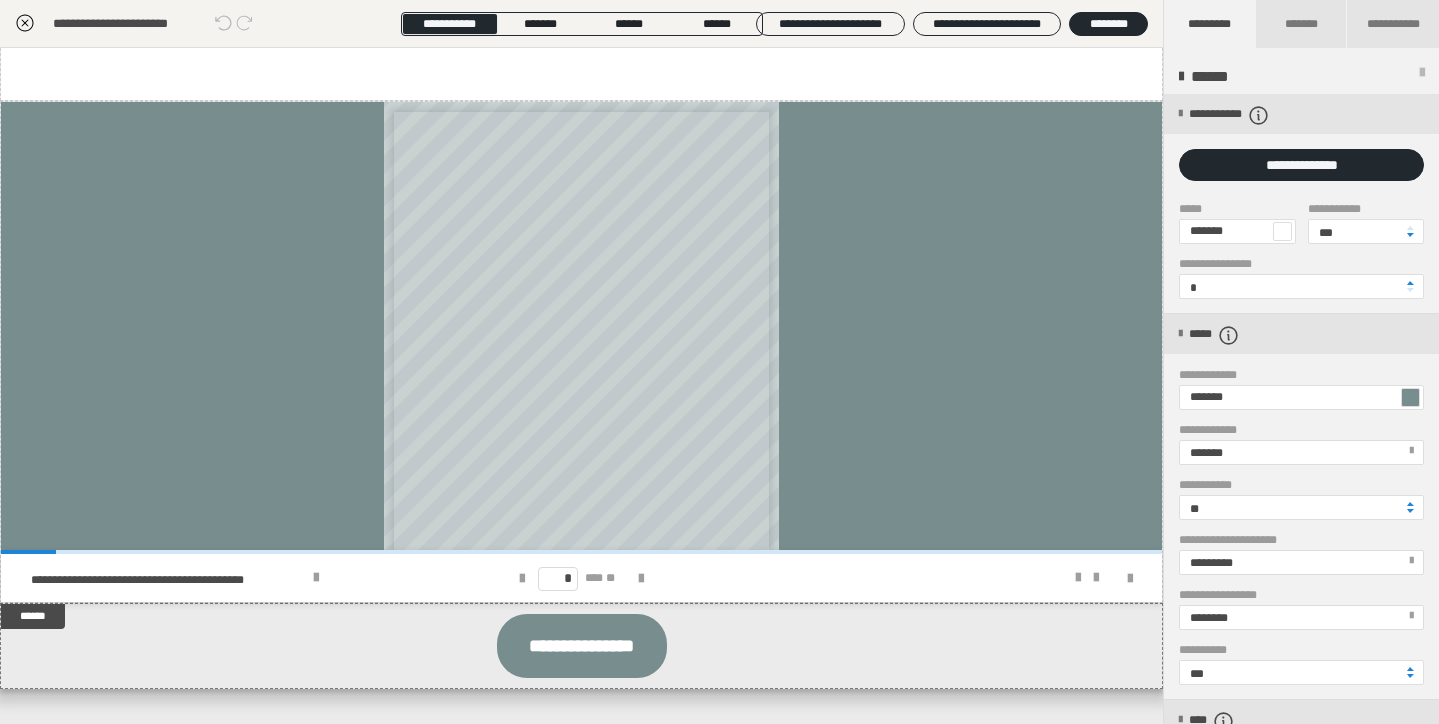 click 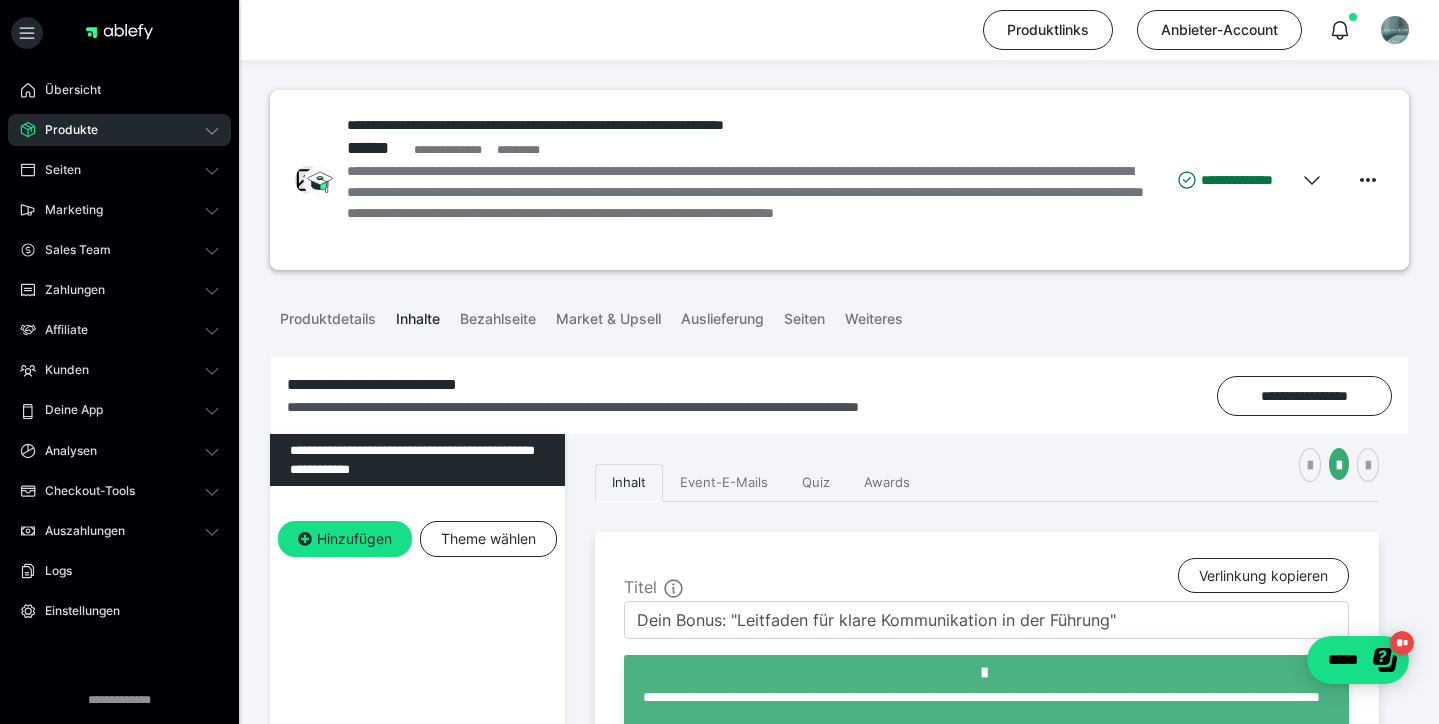 scroll, scrollTop: 0, scrollLeft: 0, axis: both 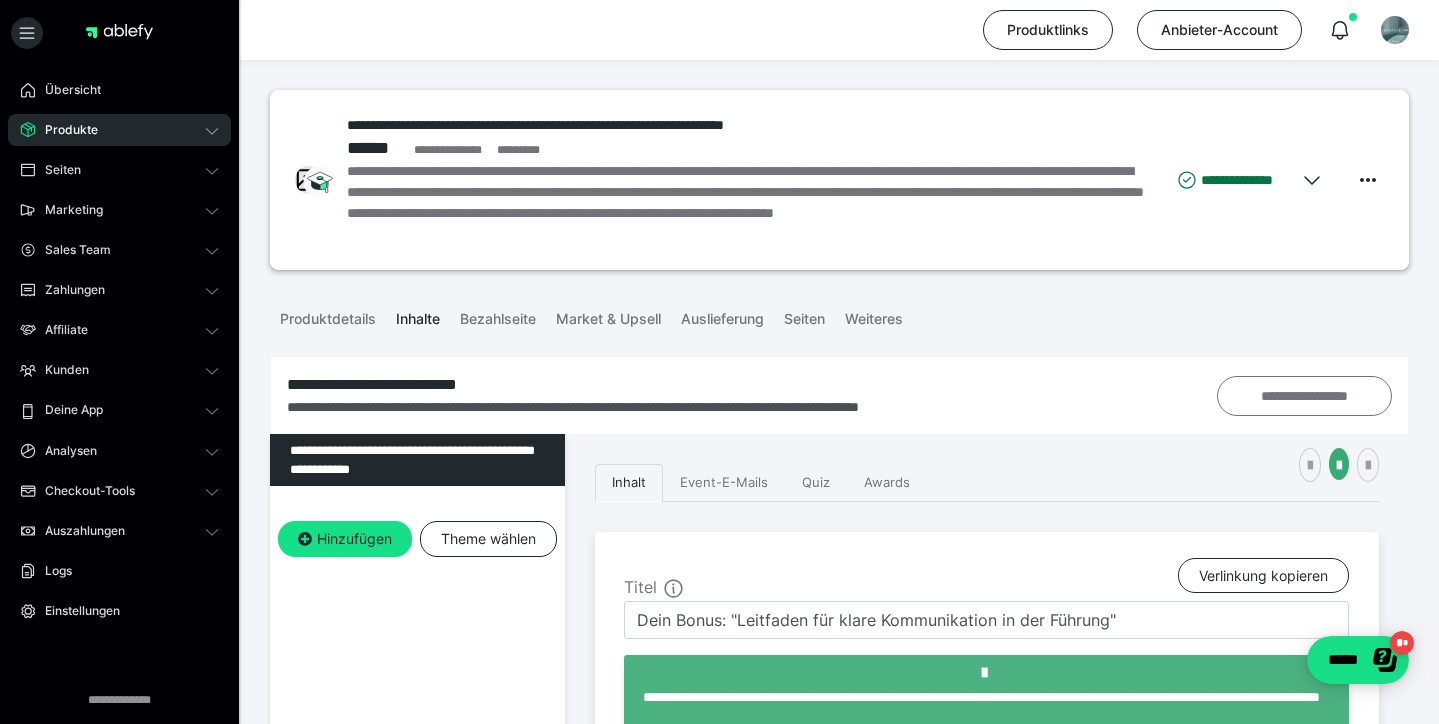 click on "**********" at bounding box center (1305, 396) 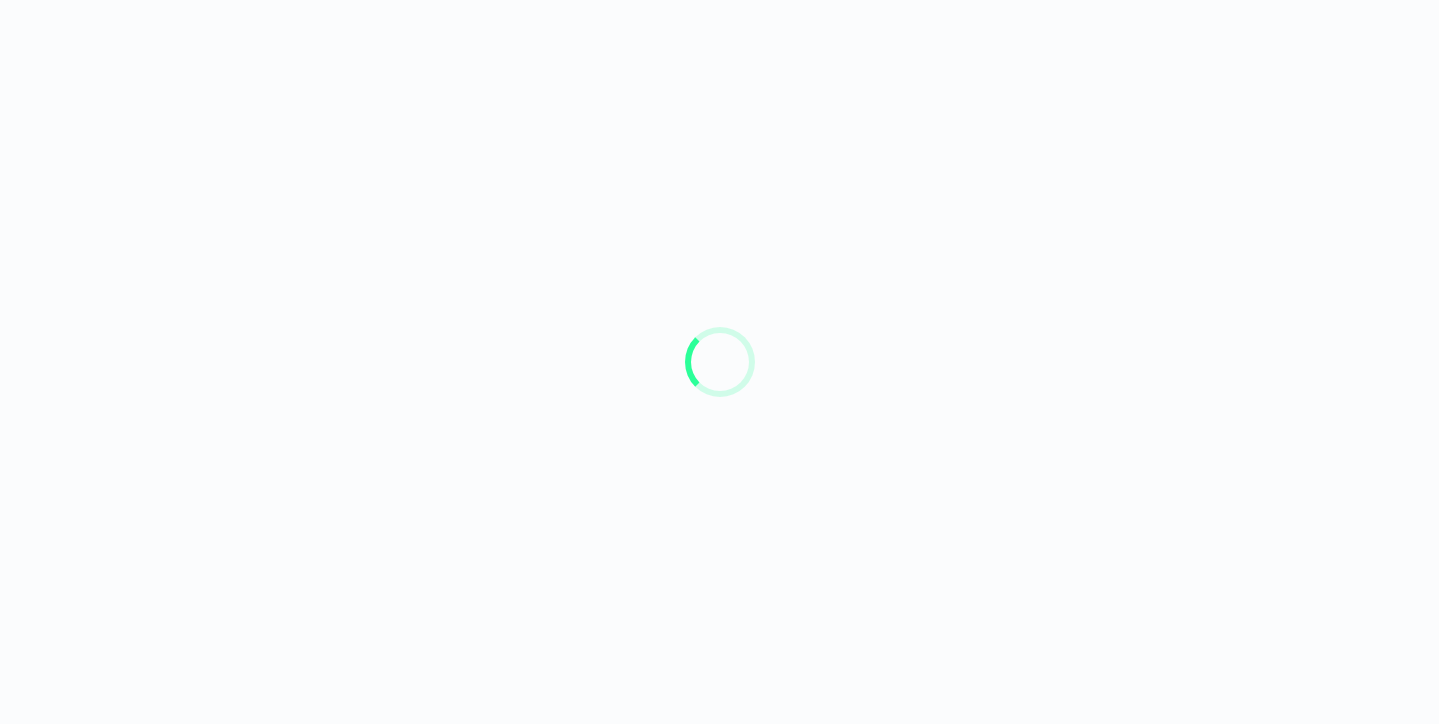 scroll, scrollTop: 0, scrollLeft: 0, axis: both 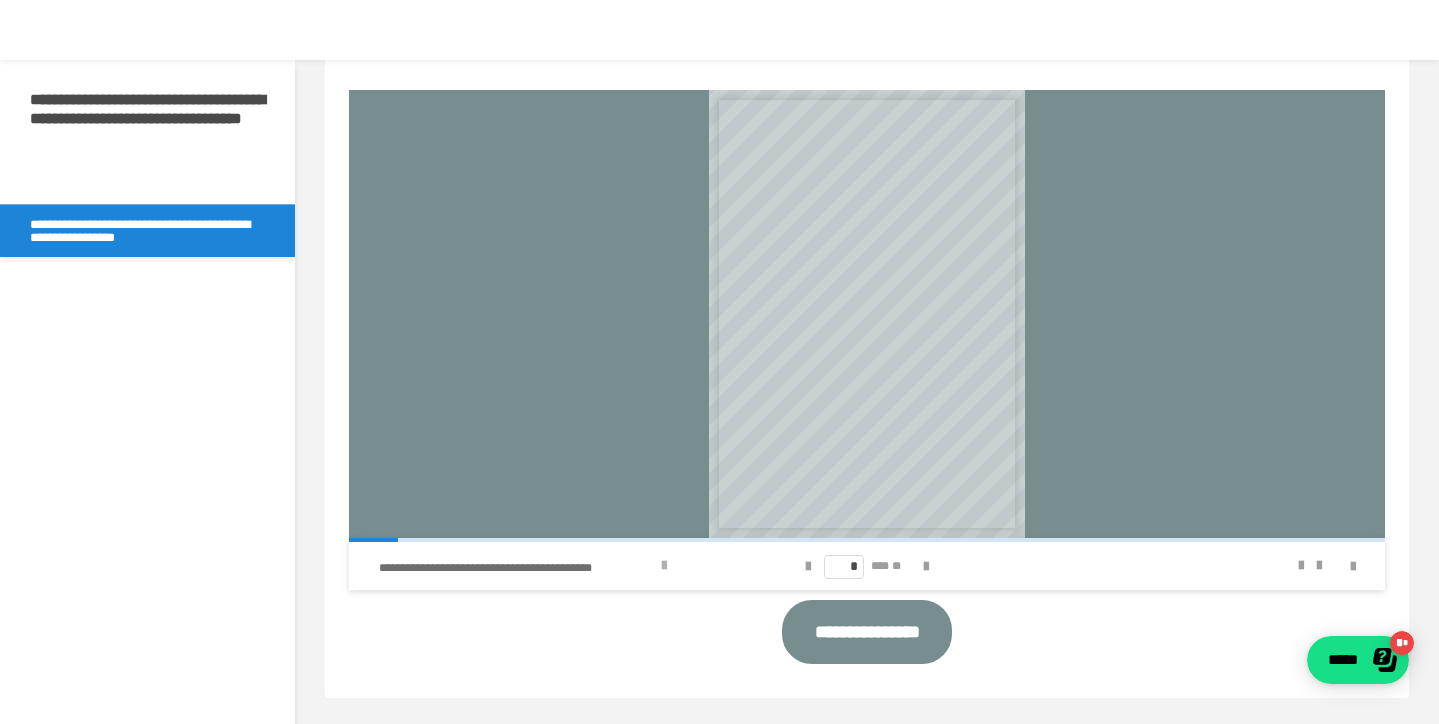 click on "**********" at bounding box center (554, 566) 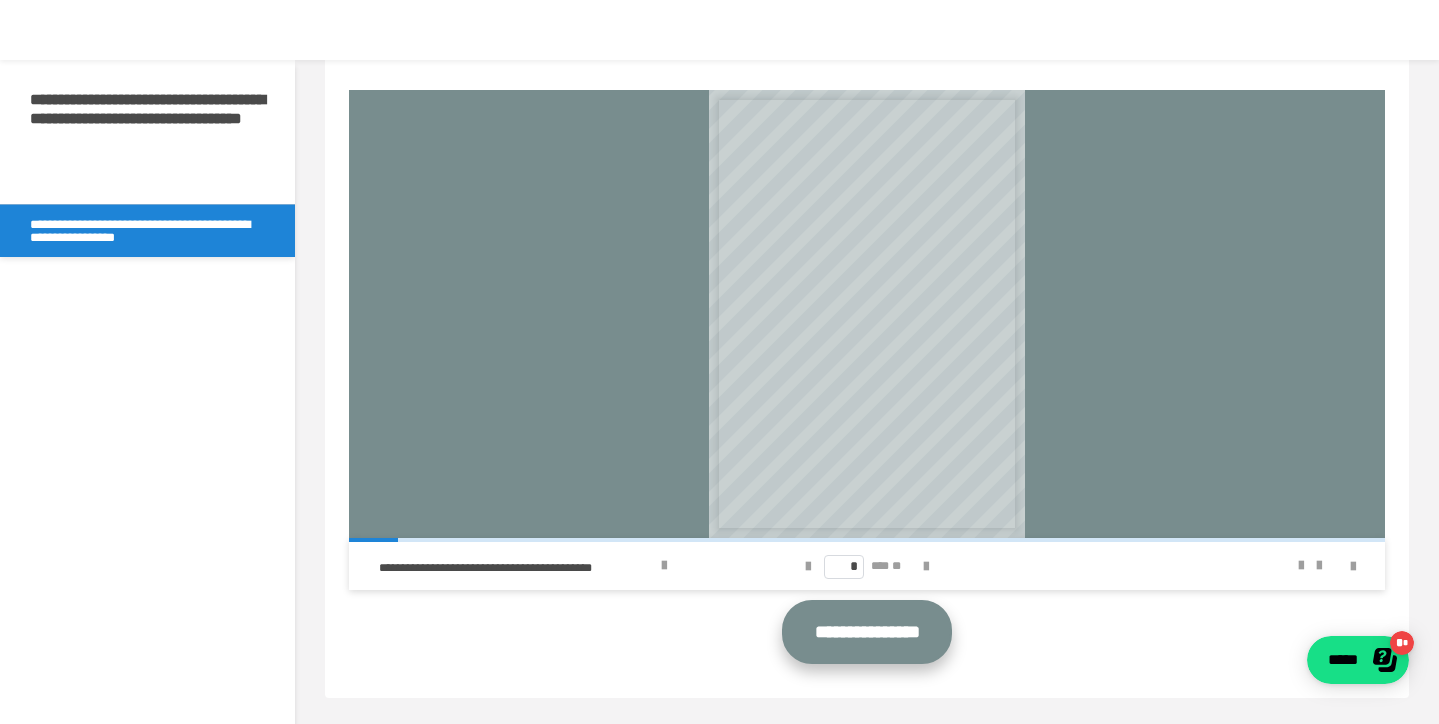click on "**********" at bounding box center (867, 632) 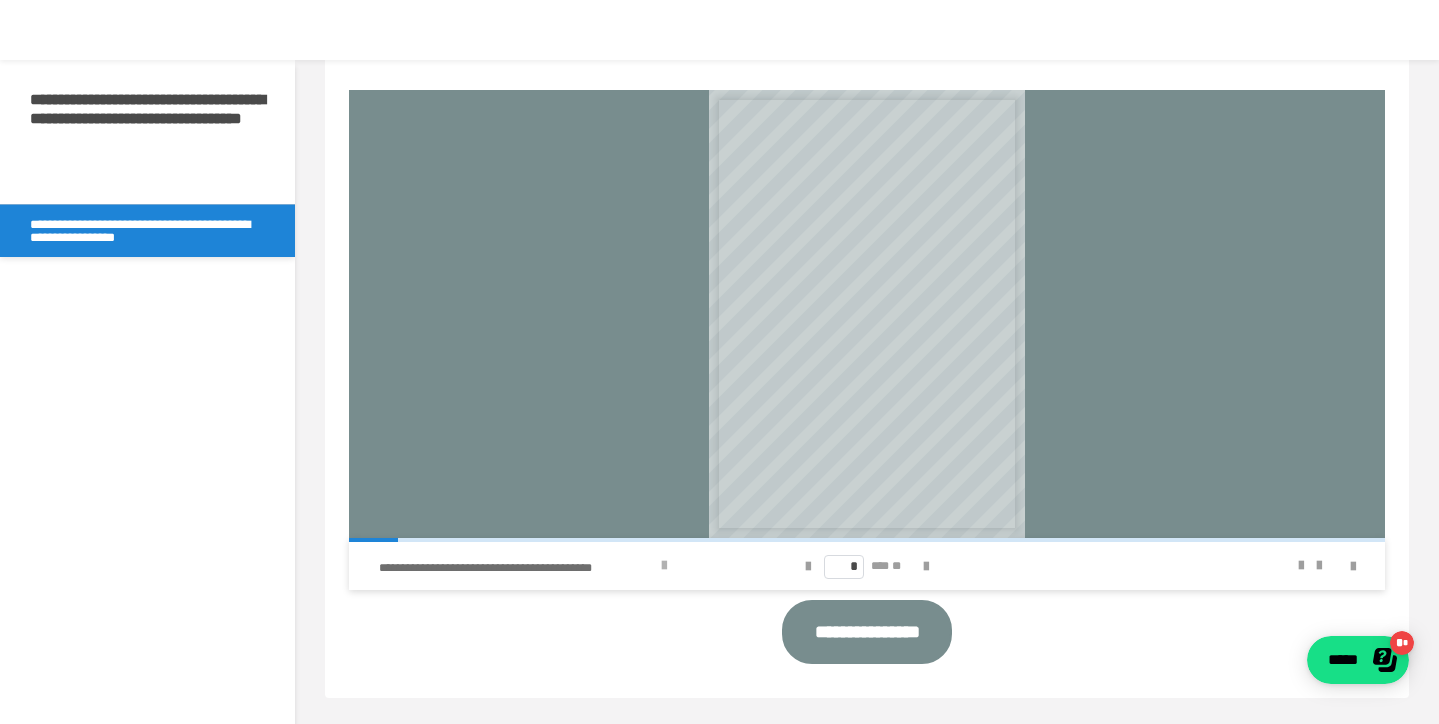 click at bounding box center (664, 566) 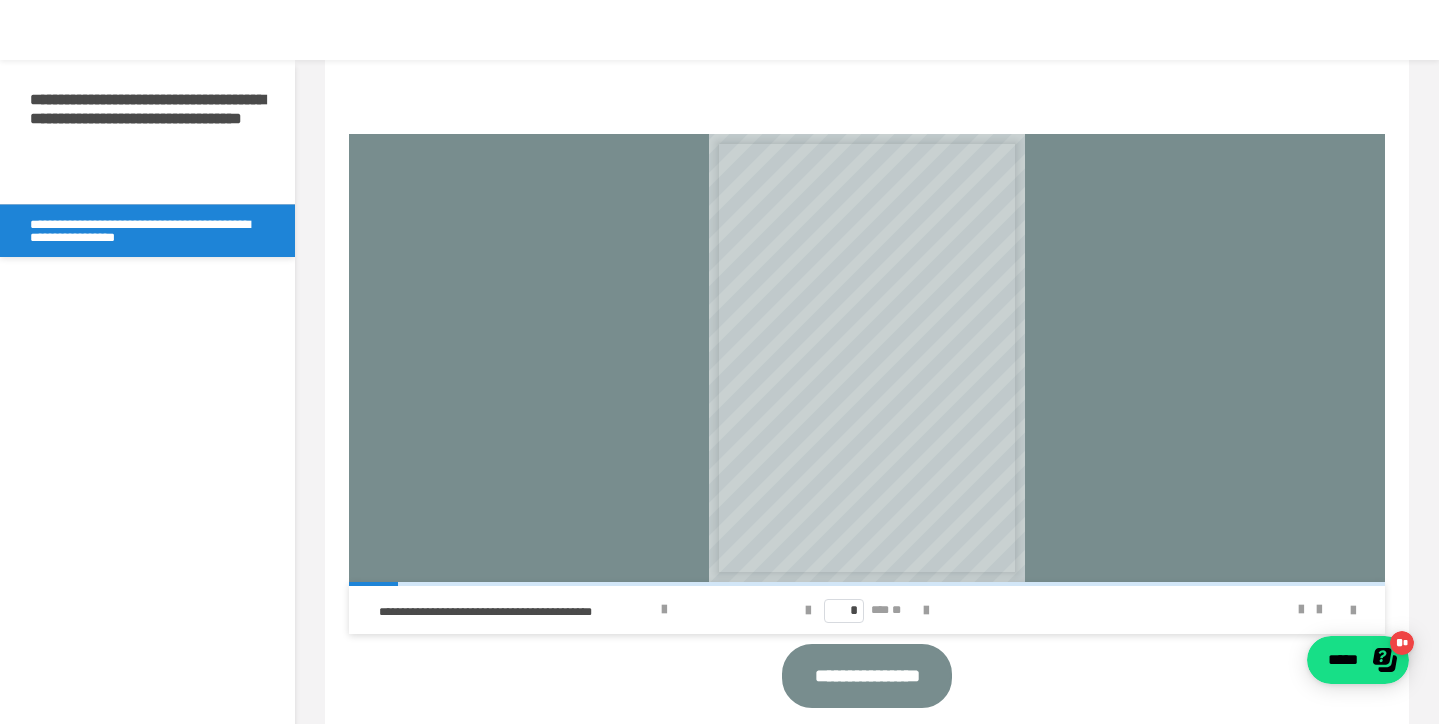 scroll, scrollTop: 630, scrollLeft: 0, axis: vertical 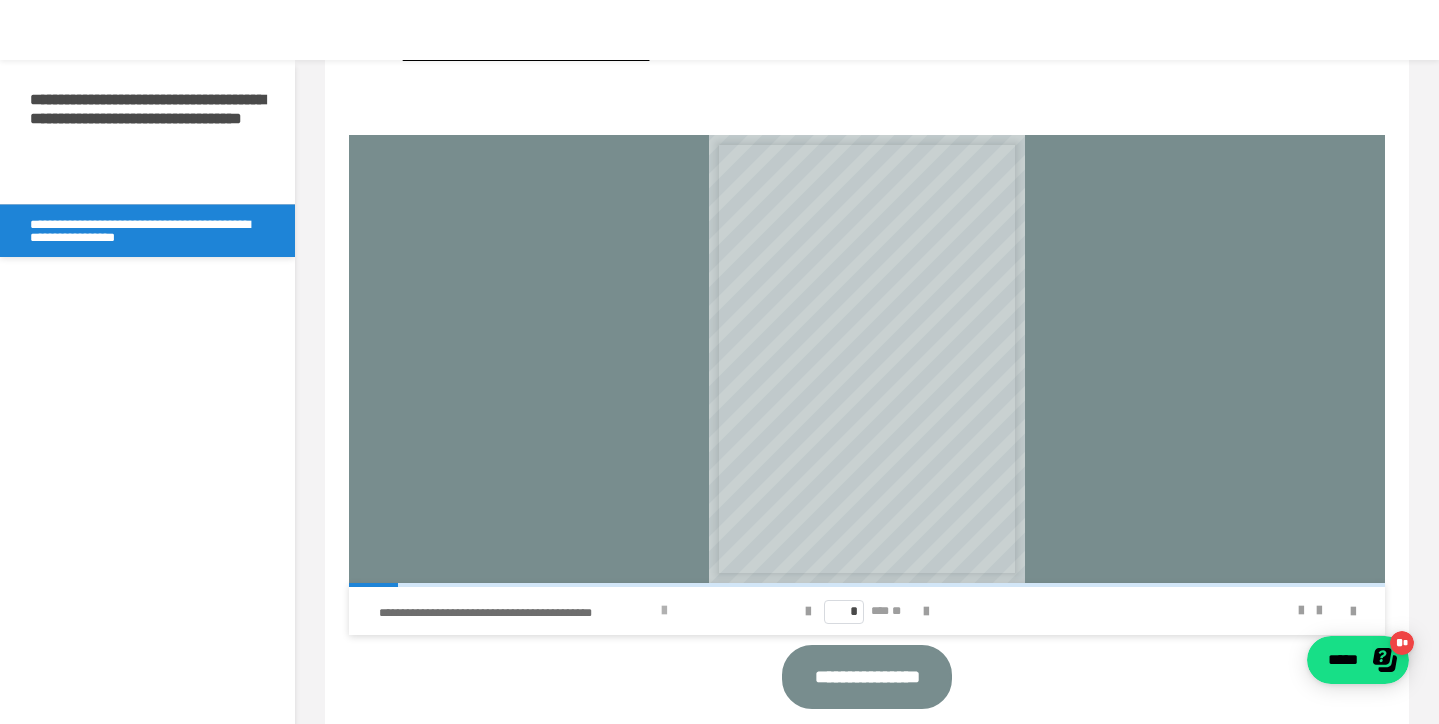 click at bounding box center (664, 611) 